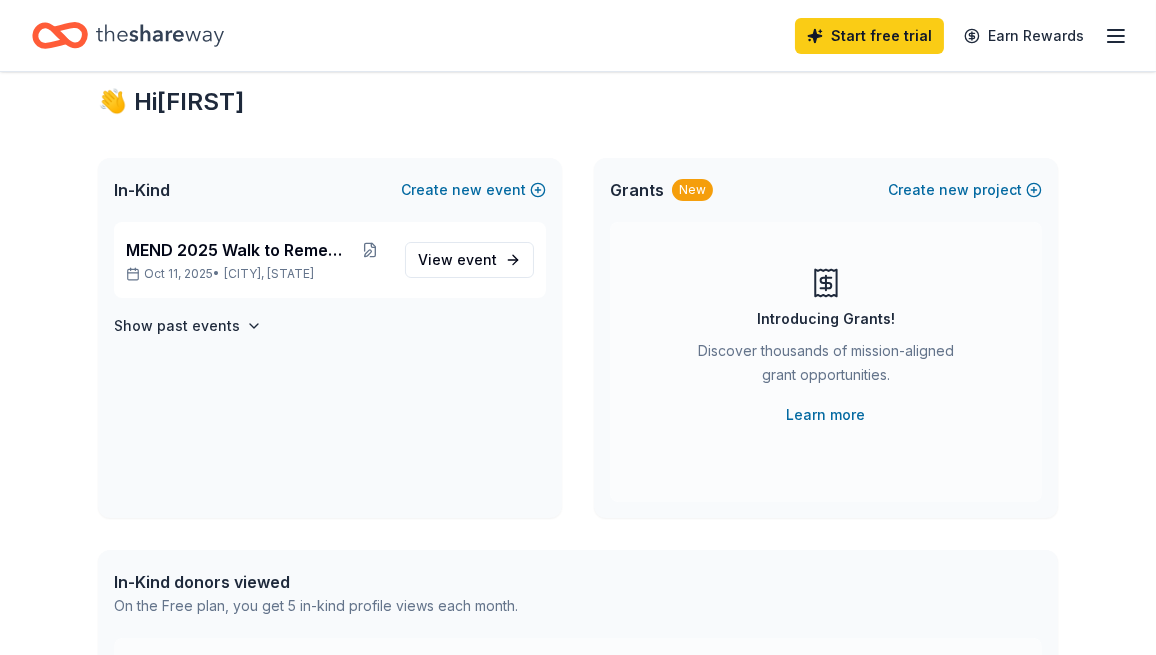 scroll, scrollTop: 0, scrollLeft: 0, axis: both 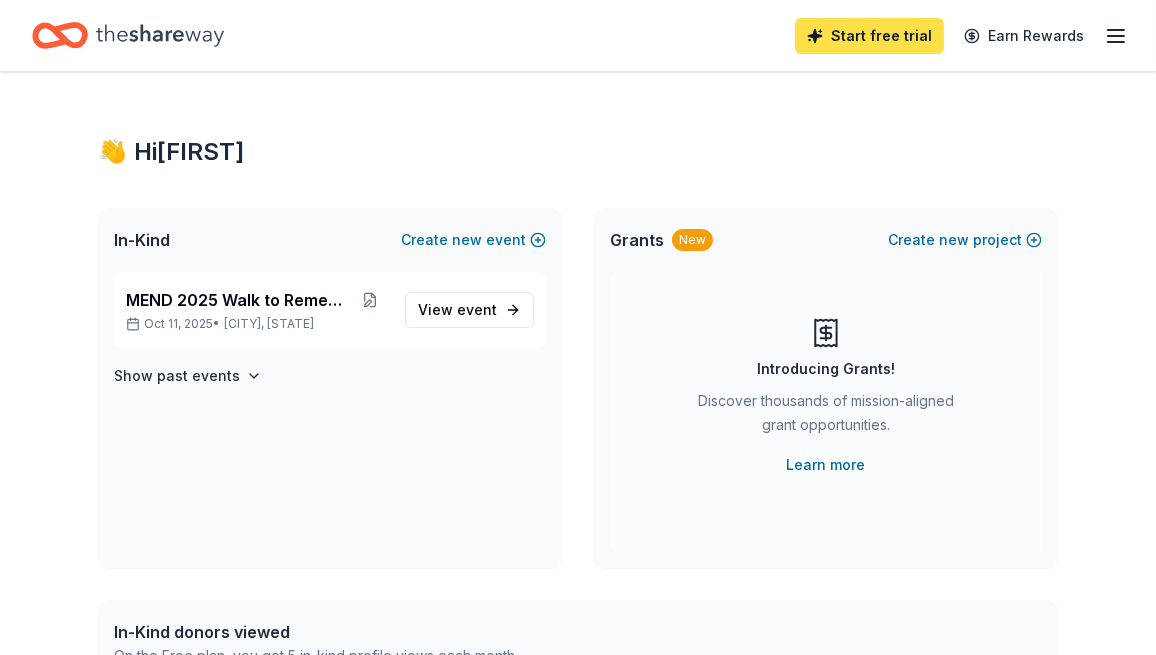 click on "Start free  trial" at bounding box center [869, 36] 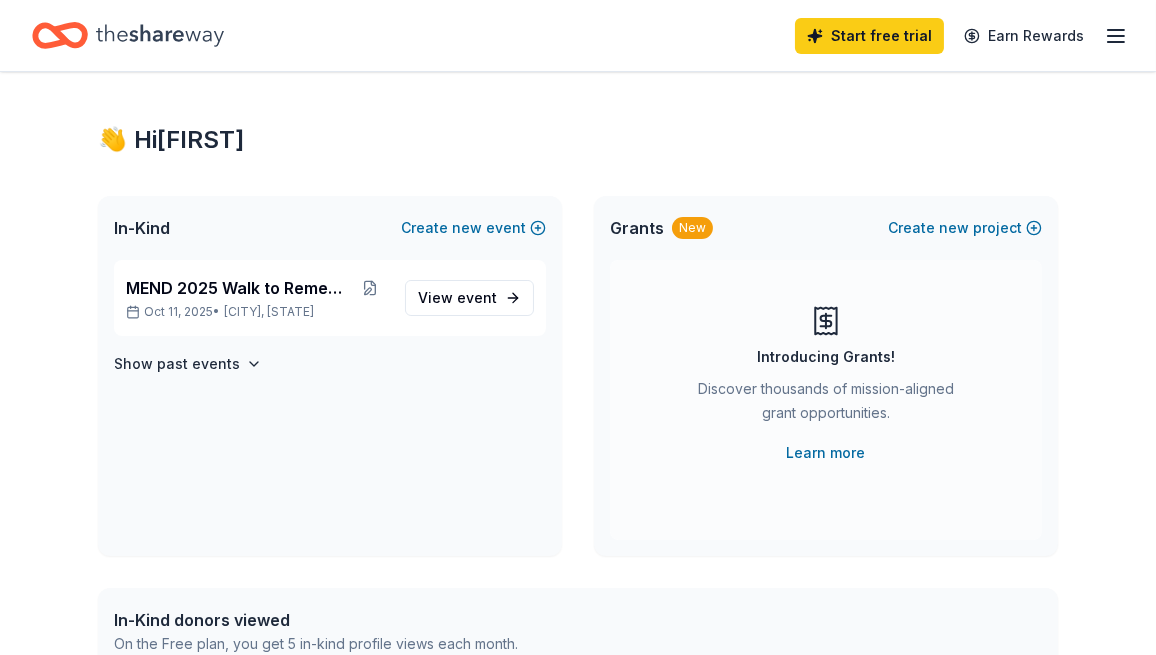 scroll, scrollTop: 0, scrollLeft: 0, axis: both 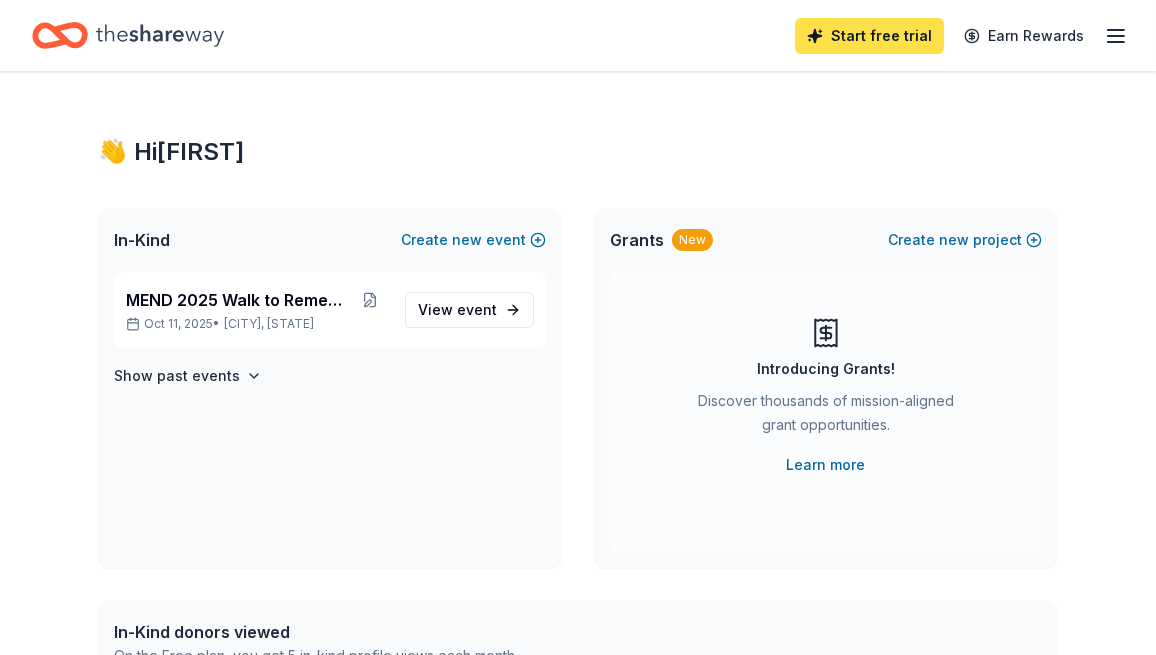 click on "Start free  trial" at bounding box center (869, 36) 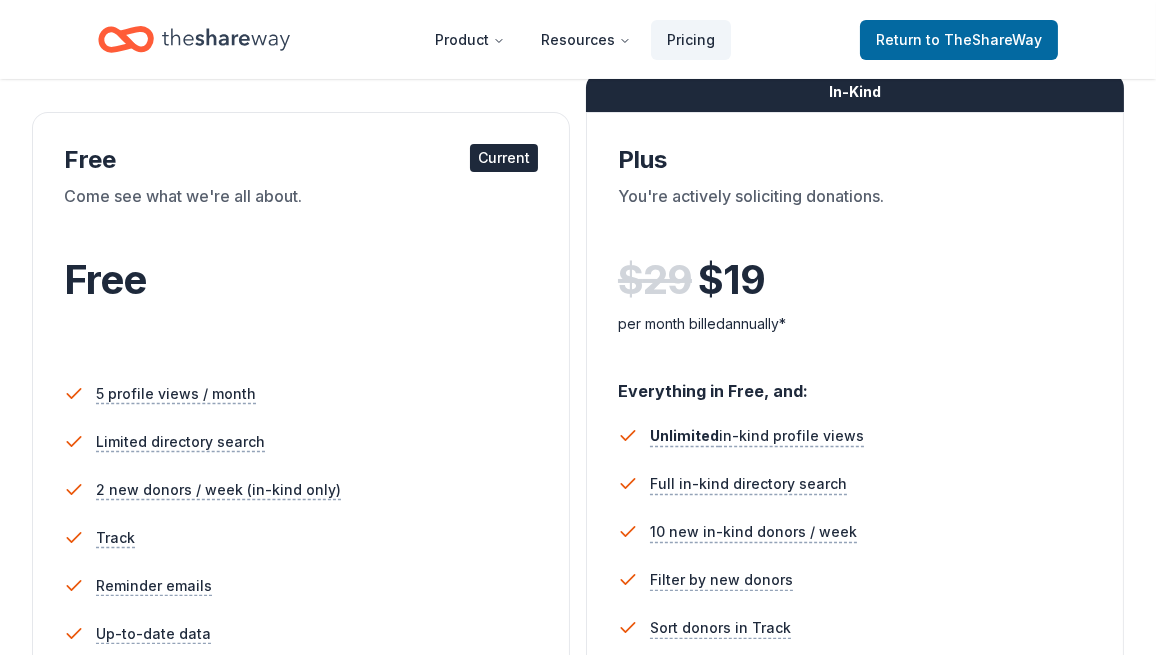 scroll, scrollTop: 300, scrollLeft: 0, axis: vertical 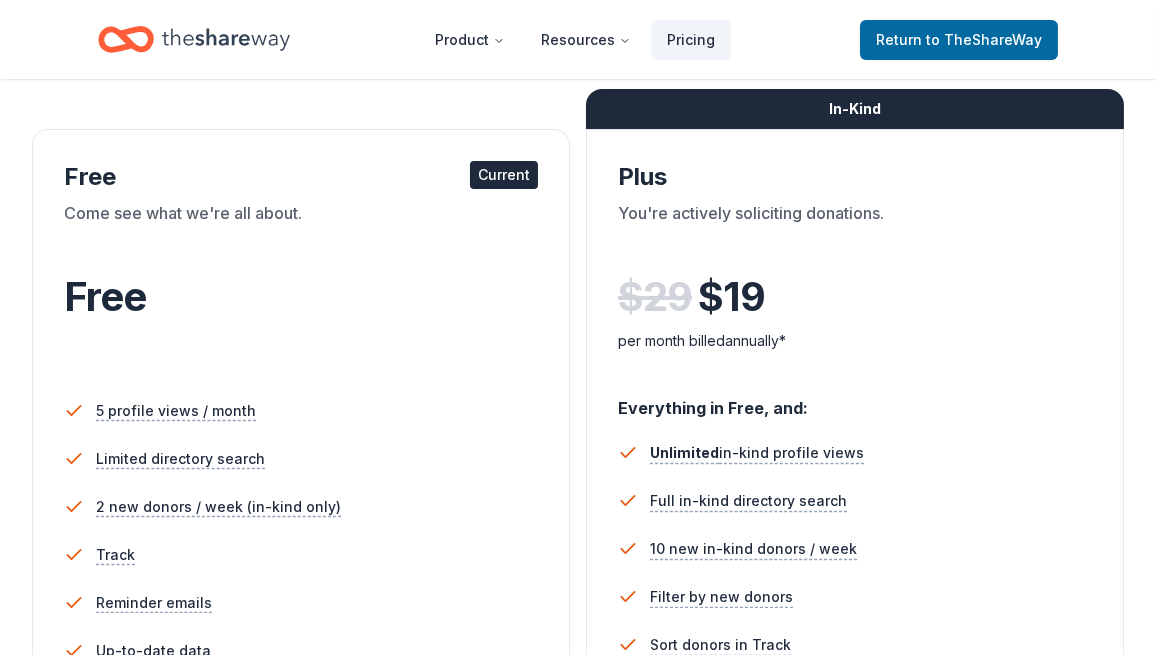 click on "Current" at bounding box center (504, 175) 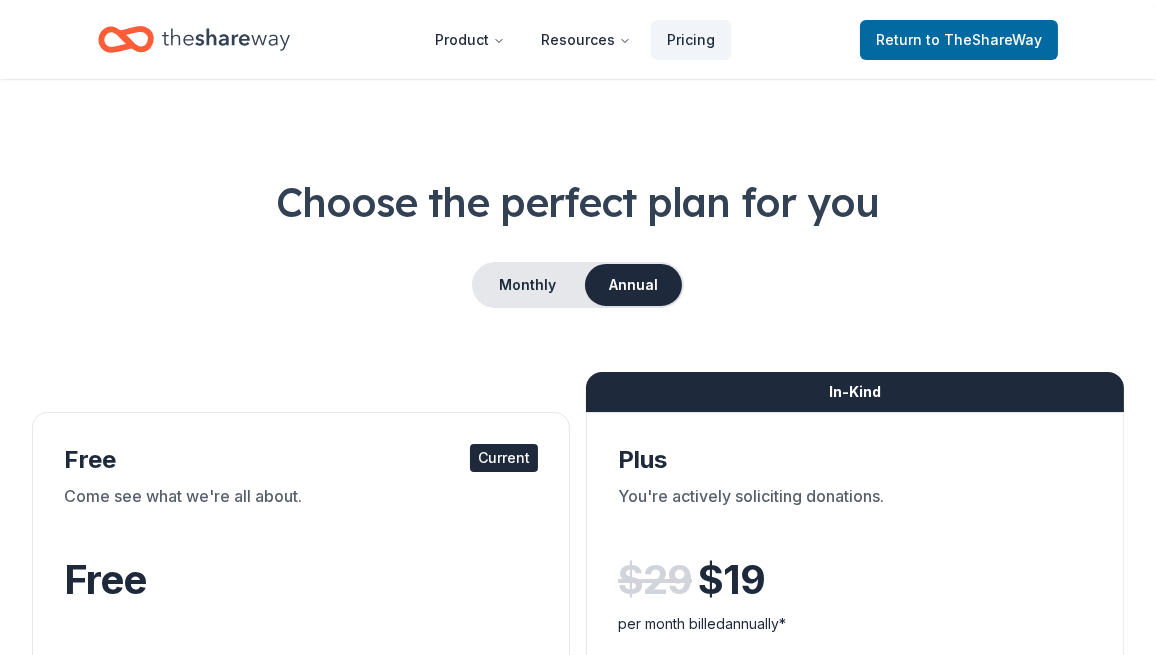 scroll, scrollTop: 0, scrollLeft: 0, axis: both 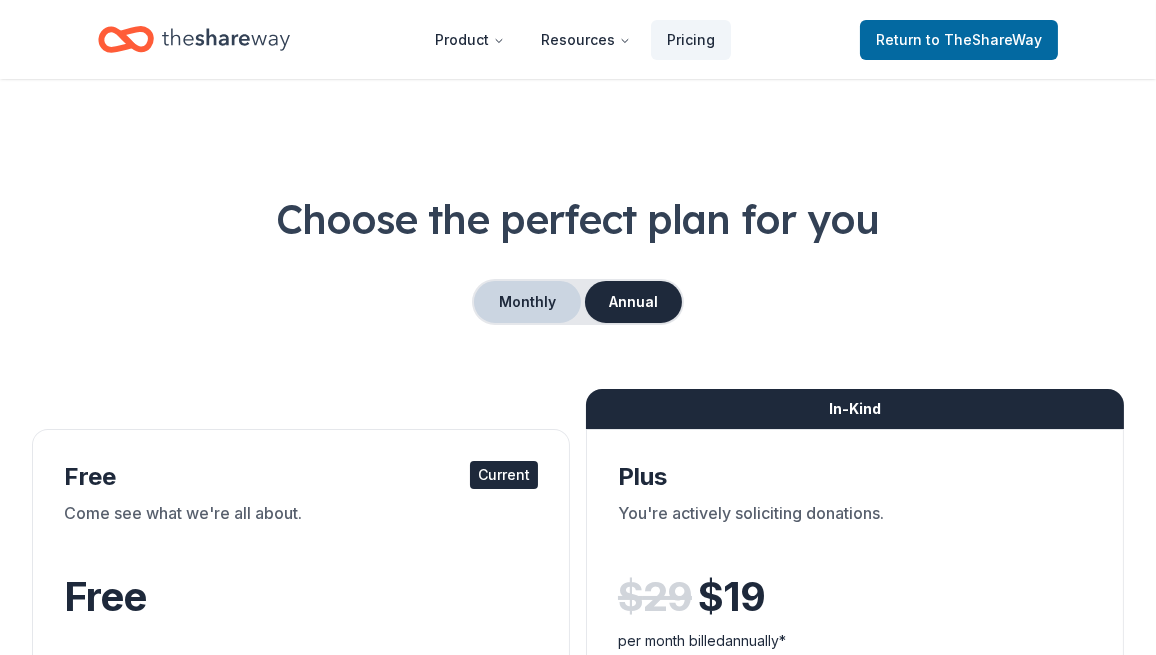 click on "Monthly" at bounding box center (527, 302) 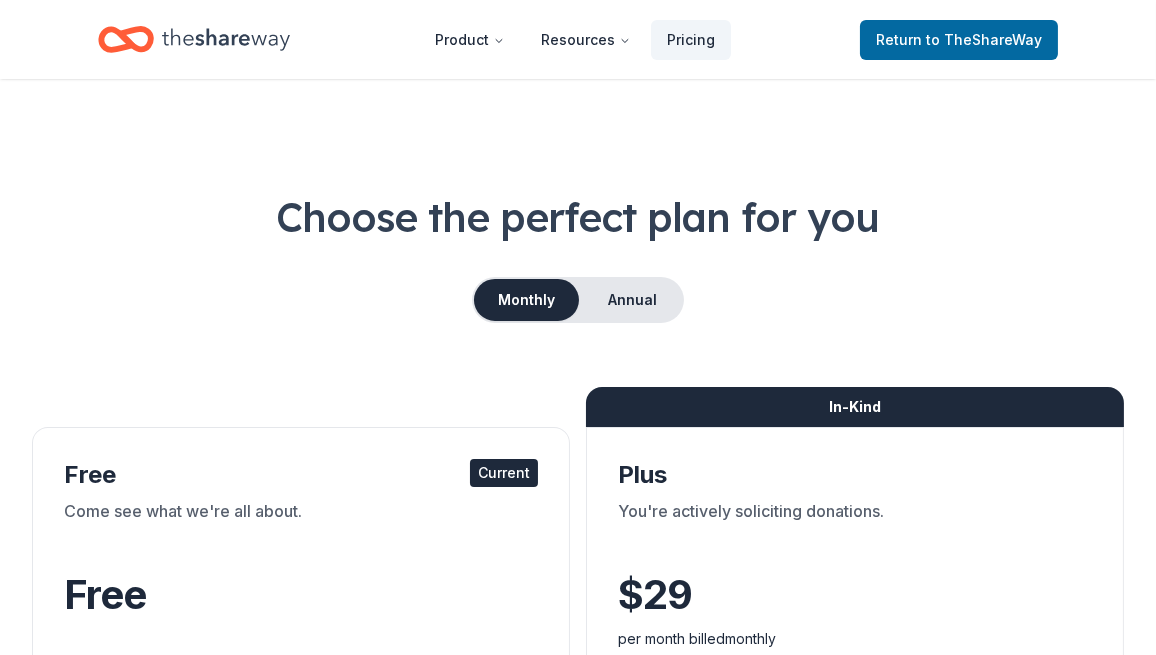 scroll, scrollTop: 0, scrollLeft: 0, axis: both 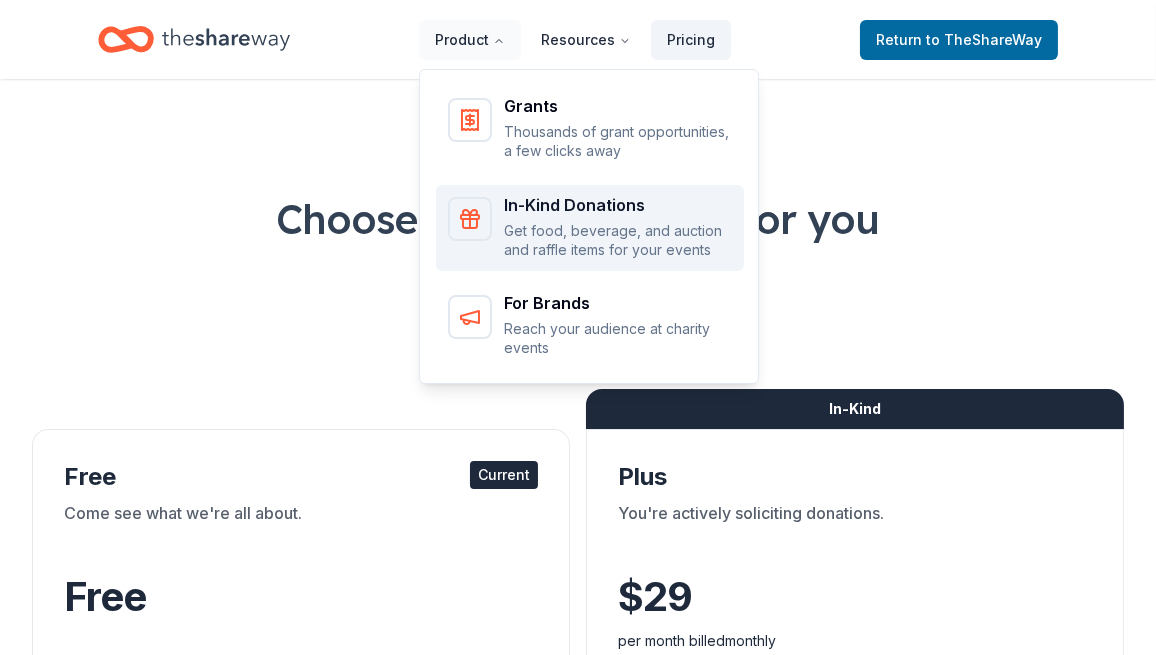 click on "In-Kind Donations" at bounding box center [618, 205] 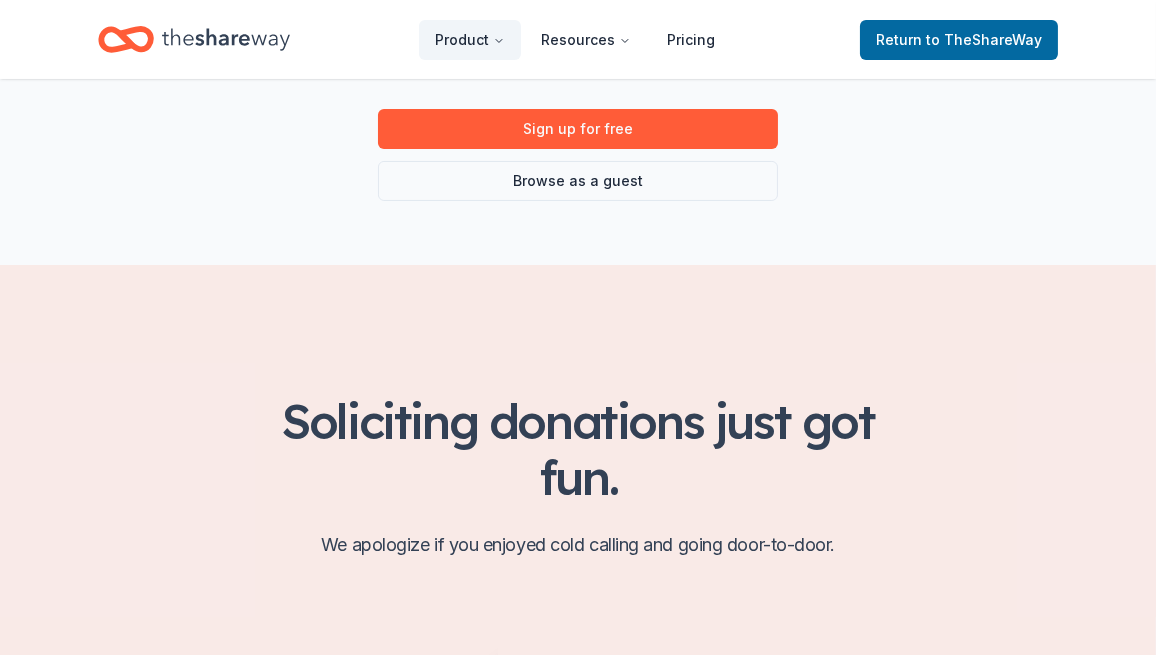 scroll, scrollTop: 100, scrollLeft: 0, axis: vertical 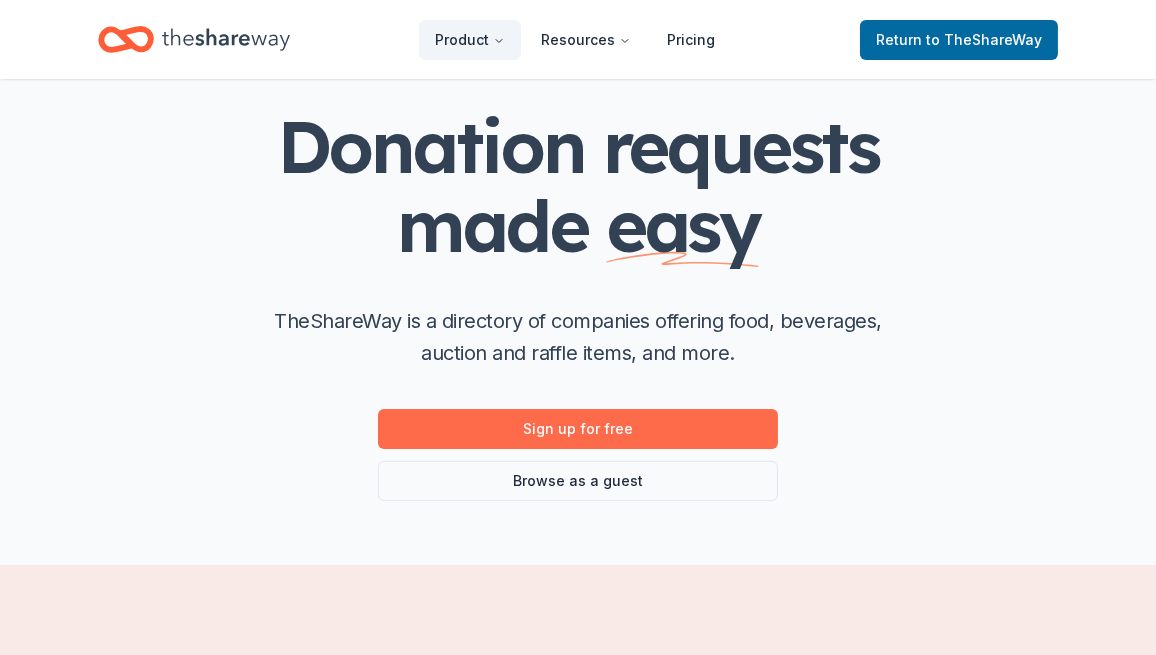click on "Sign up for free" at bounding box center [578, 429] 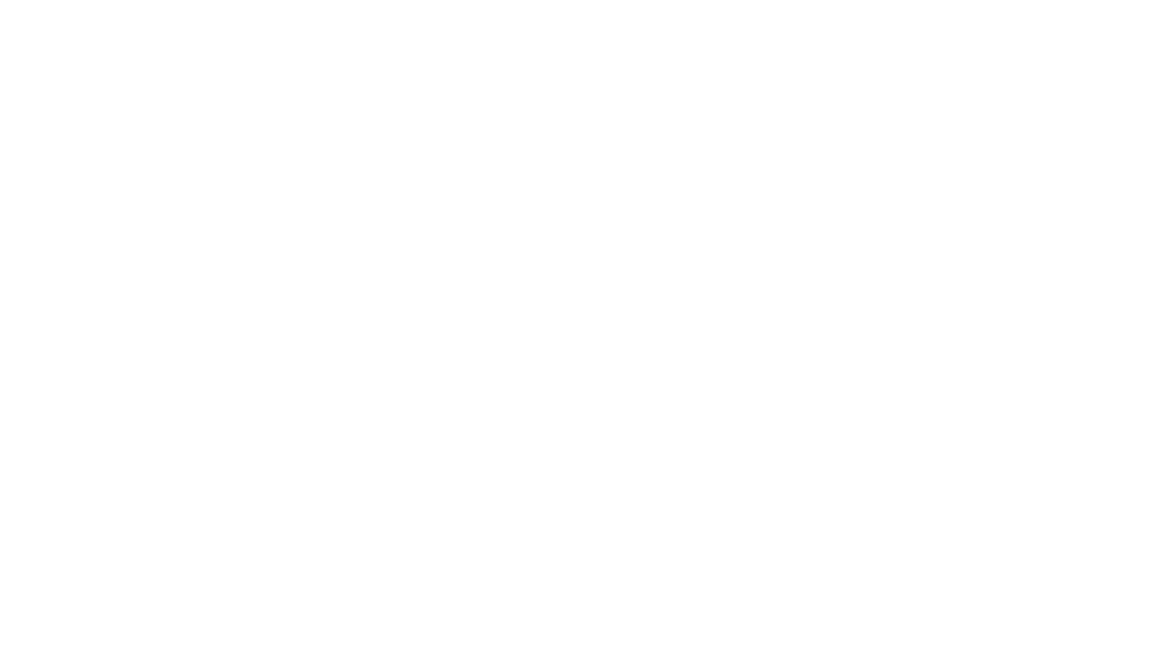 scroll, scrollTop: 0, scrollLeft: 0, axis: both 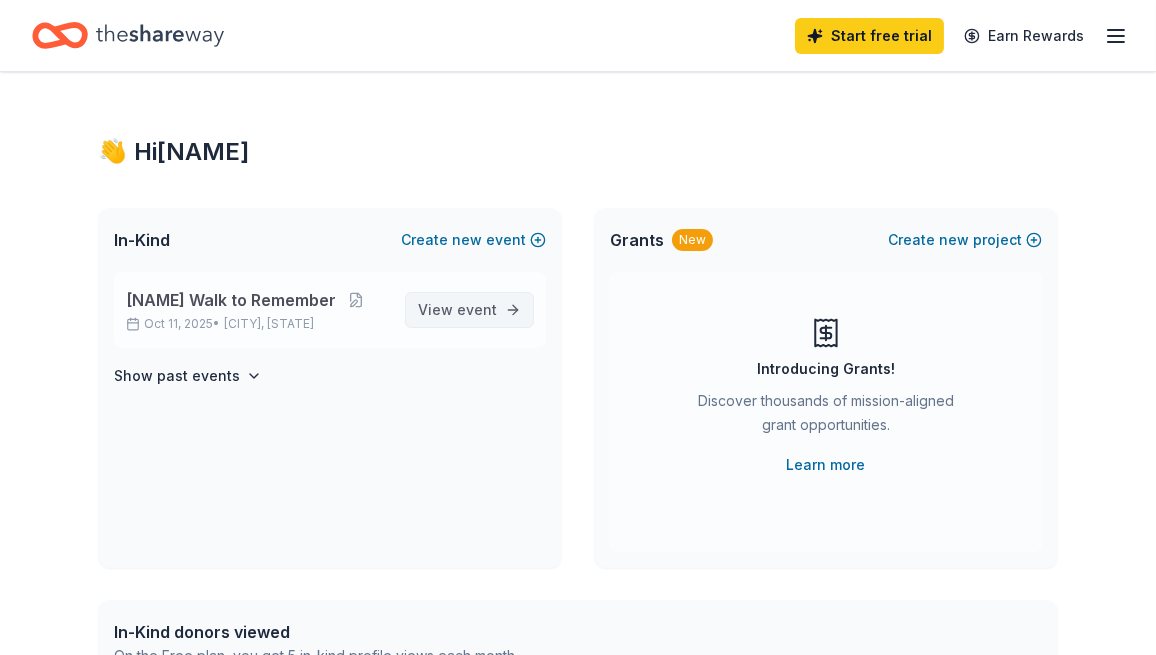 click on "View   event" at bounding box center (469, 310) 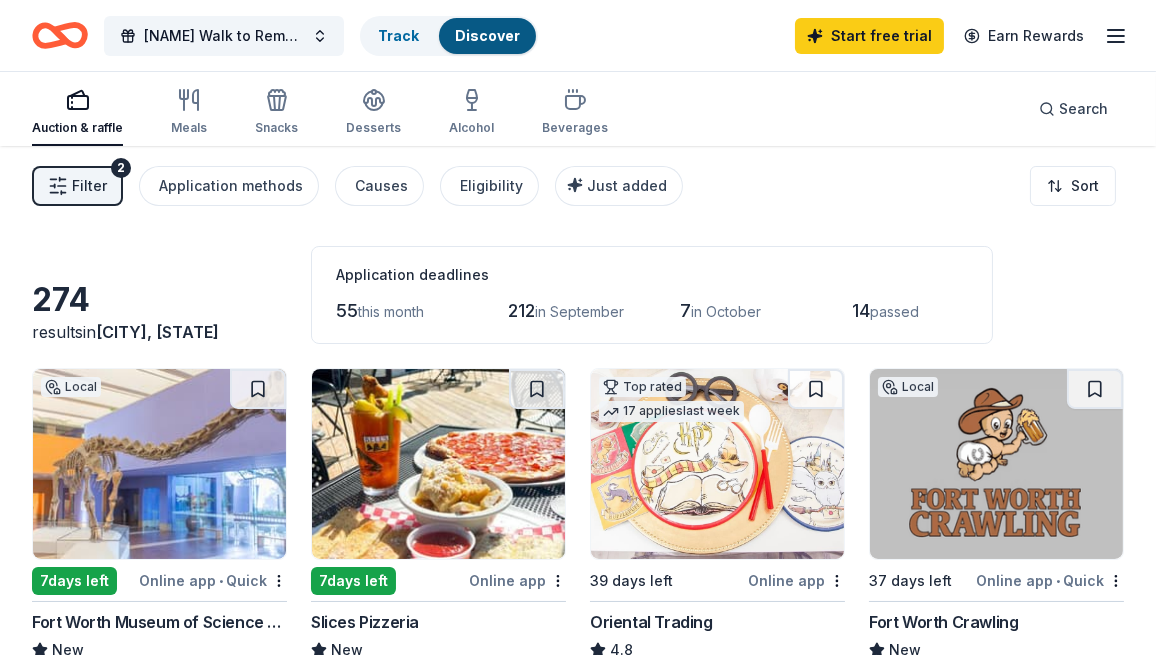 scroll, scrollTop: 100, scrollLeft: 0, axis: vertical 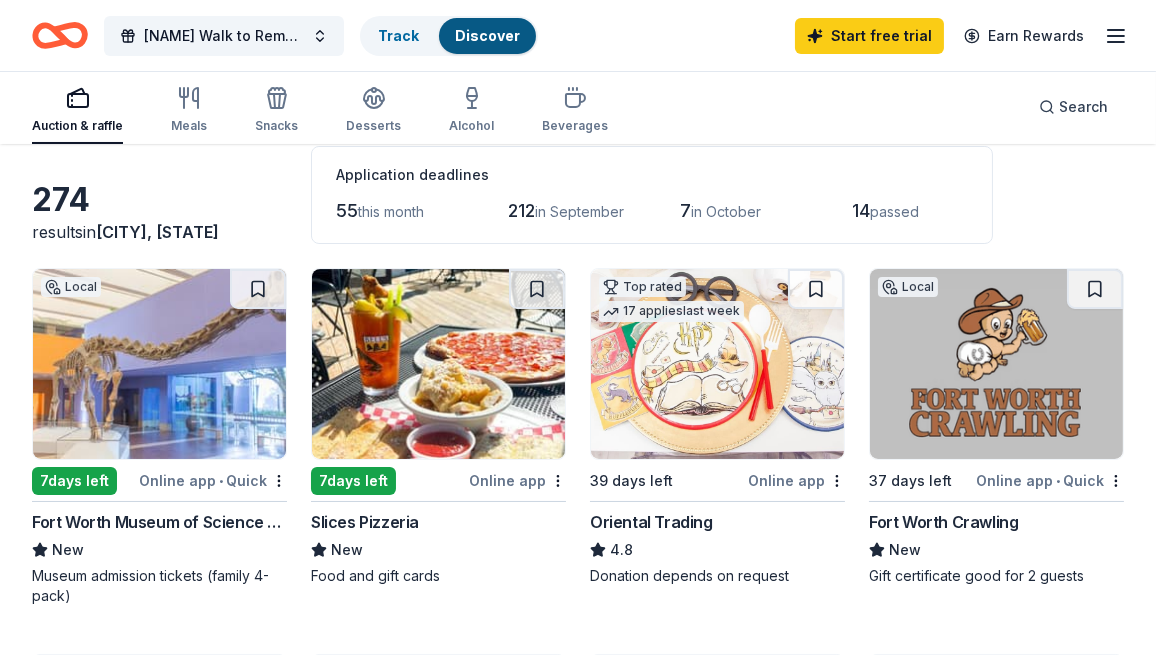click on "Online app • Quick" at bounding box center (213, 480) 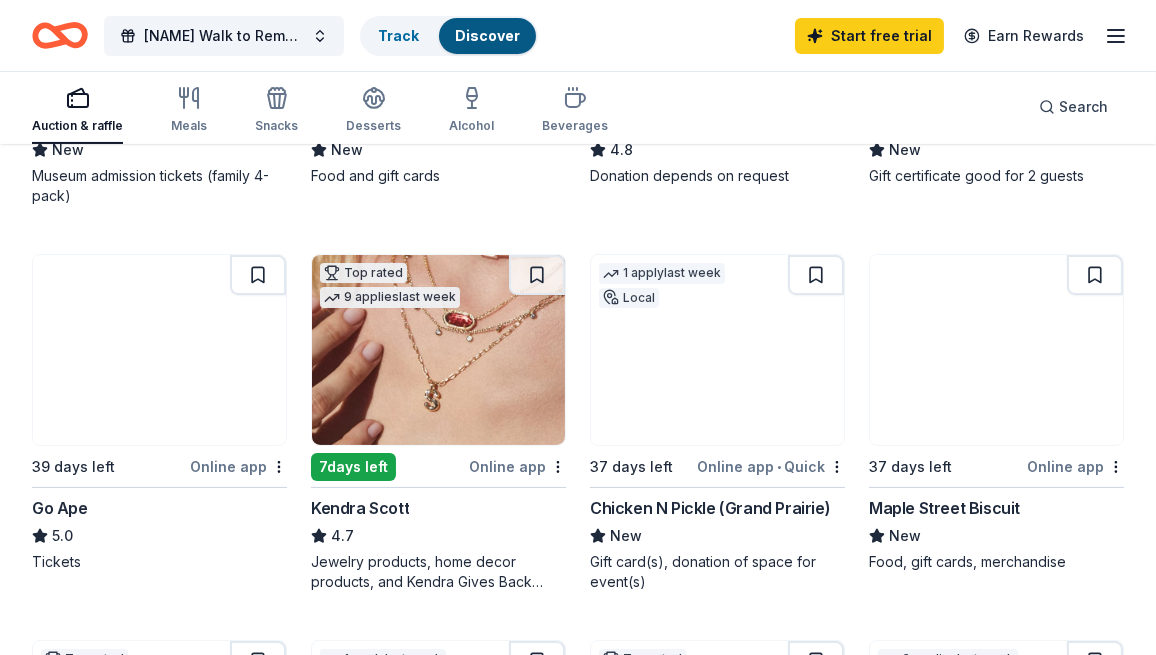 scroll, scrollTop: 600, scrollLeft: 0, axis: vertical 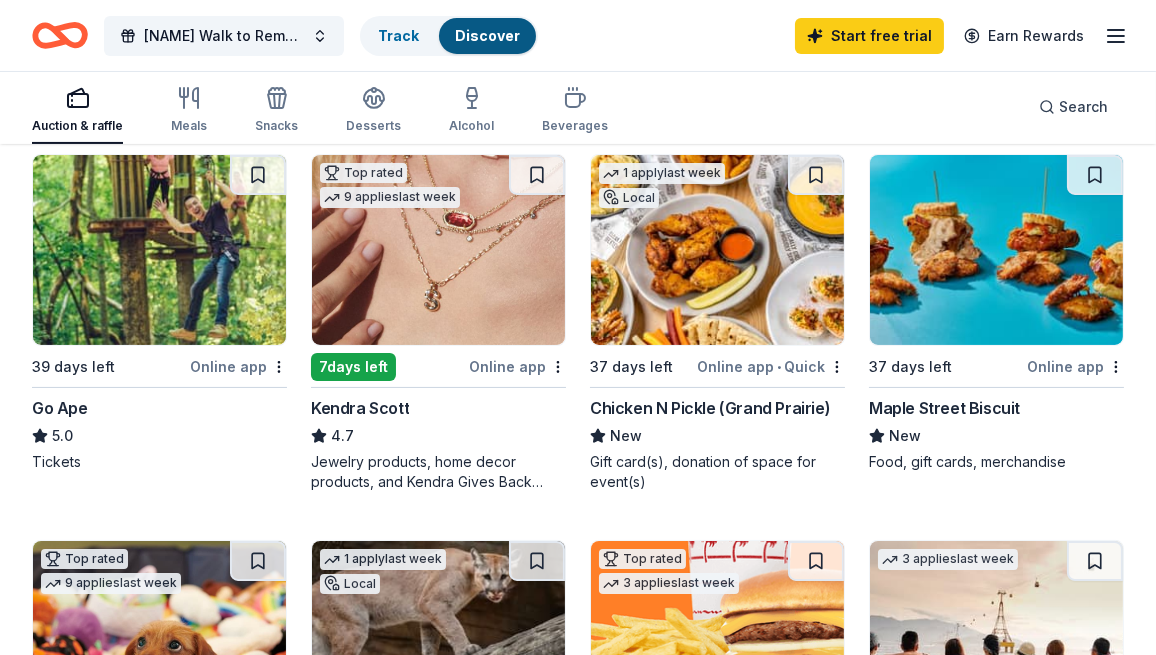 click on "Chicken N Pickle (Grand Prairie)" at bounding box center (710, 408) 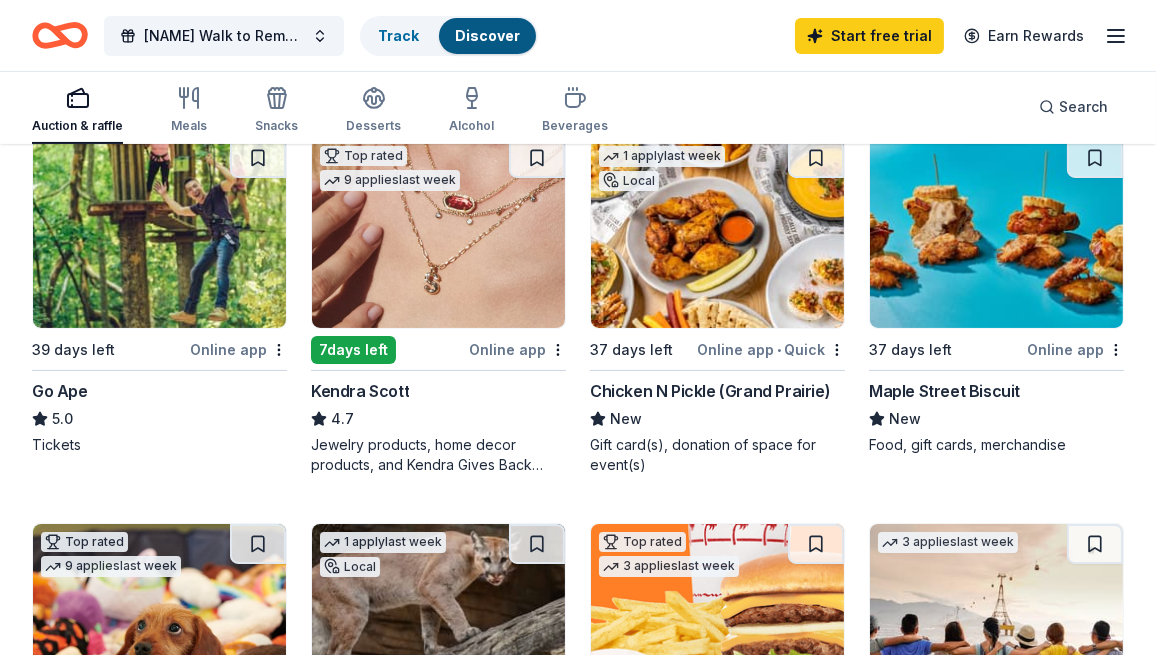scroll, scrollTop: 600, scrollLeft: 0, axis: vertical 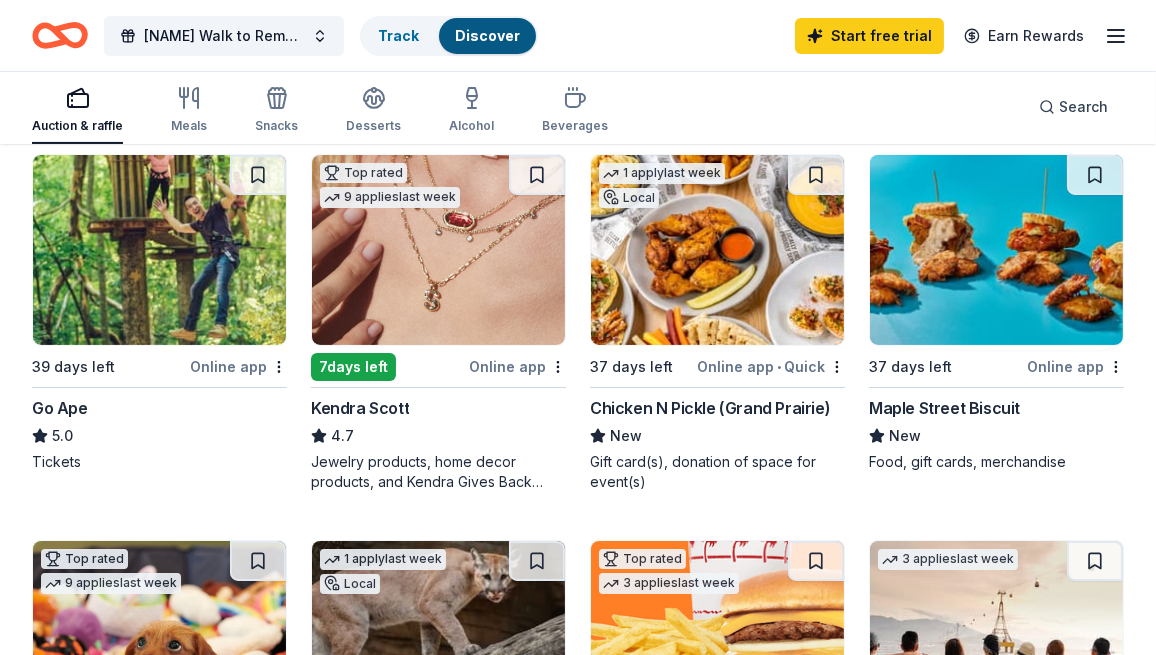 click on "Maple Street Biscuit" at bounding box center [944, 408] 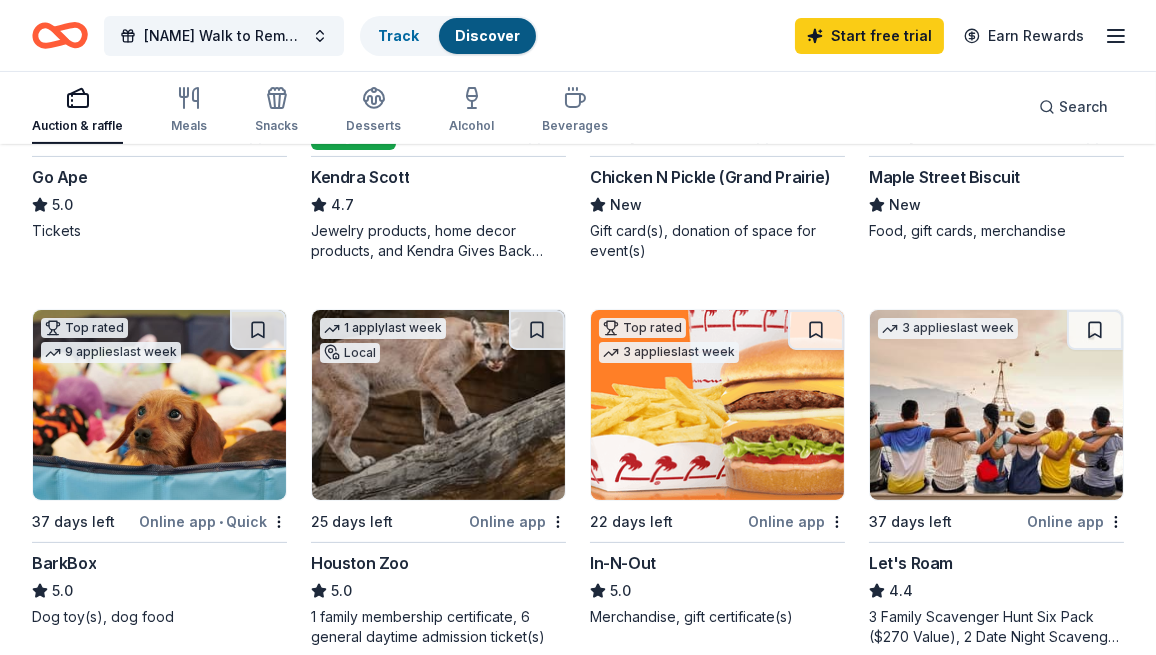 scroll, scrollTop: 900, scrollLeft: 0, axis: vertical 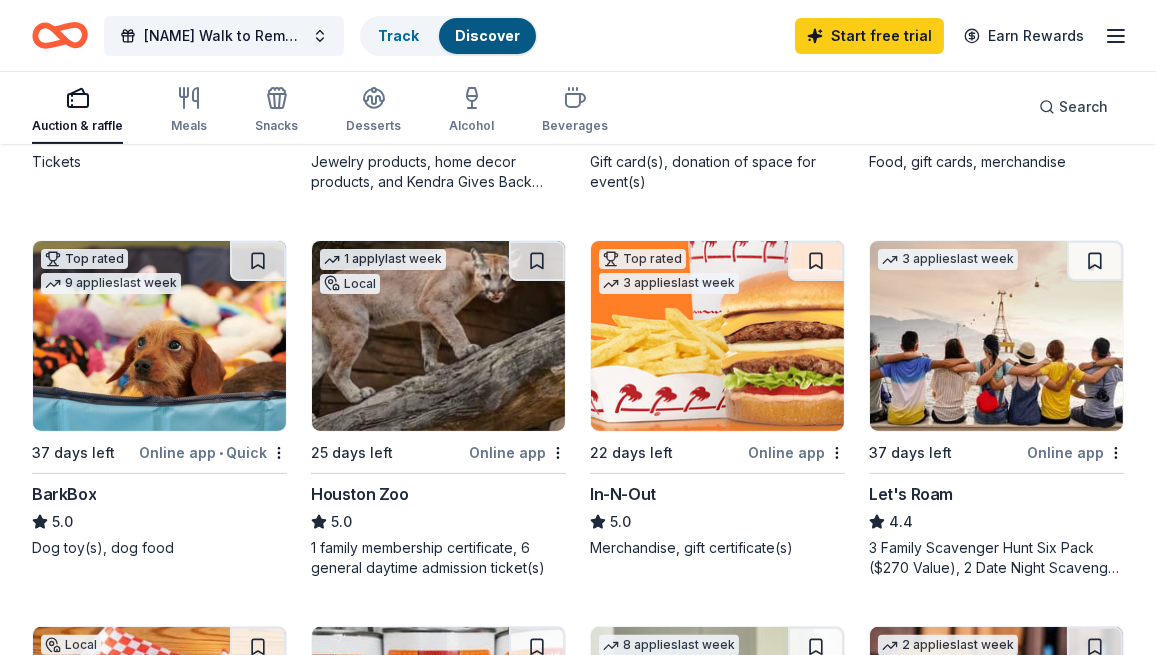 click on "Online app • Quick" at bounding box center [213, 452] 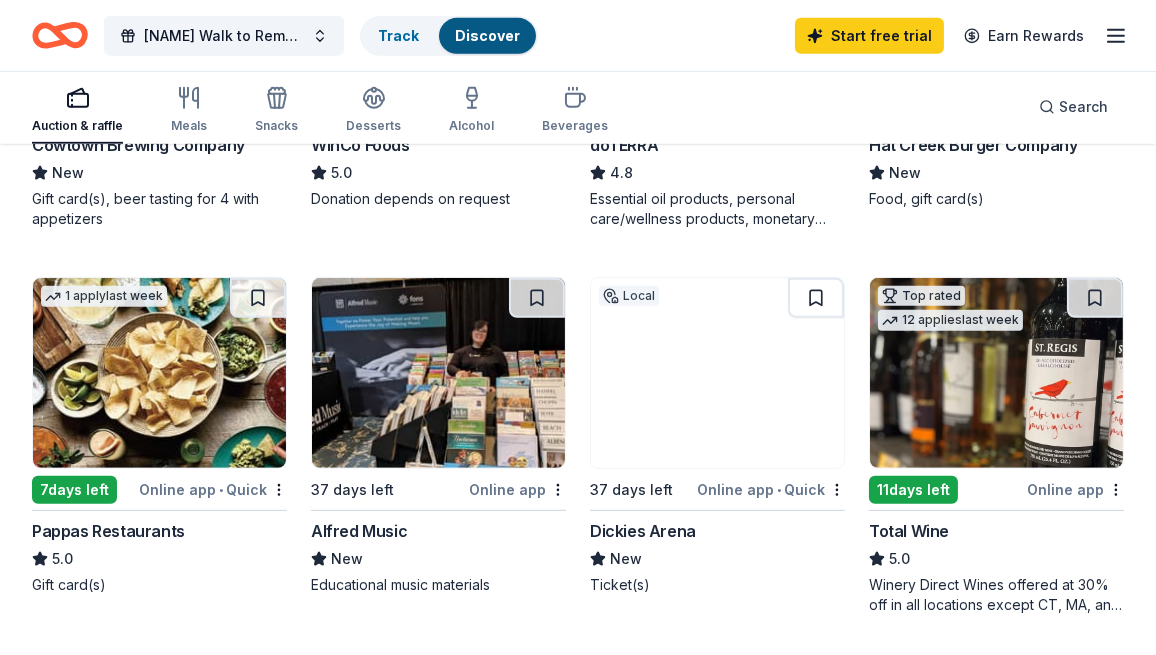 scroll, scrollTop: 1700, scrollLeft: 0, axis: vertical 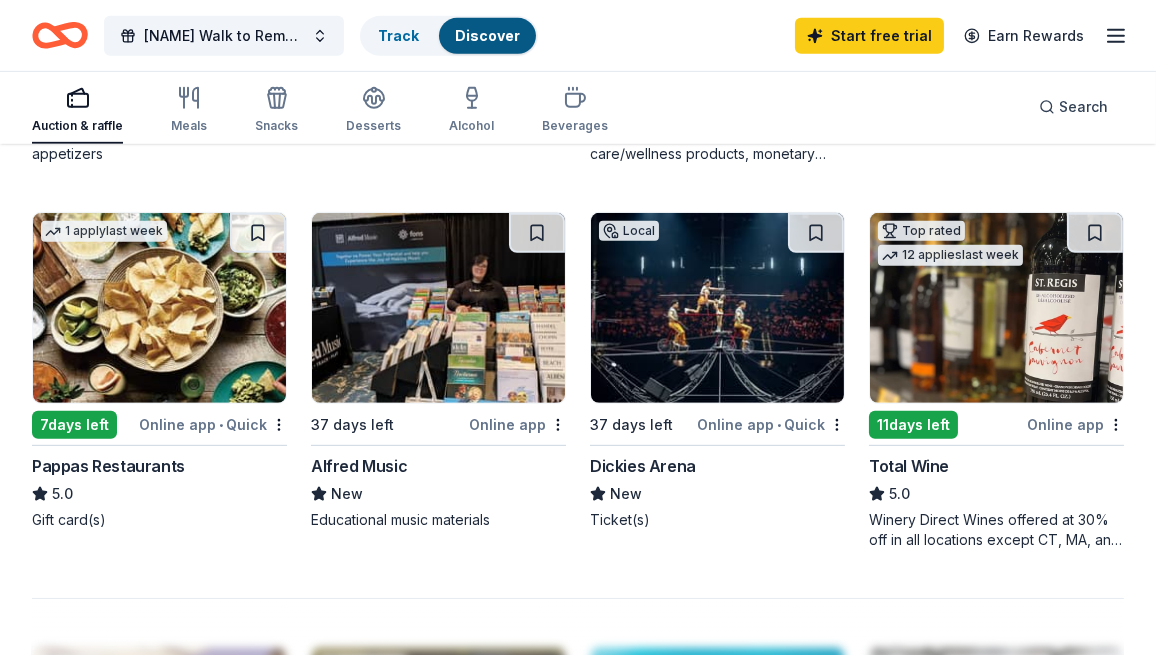 click on "7  days left" at bounding box center [74, 425] 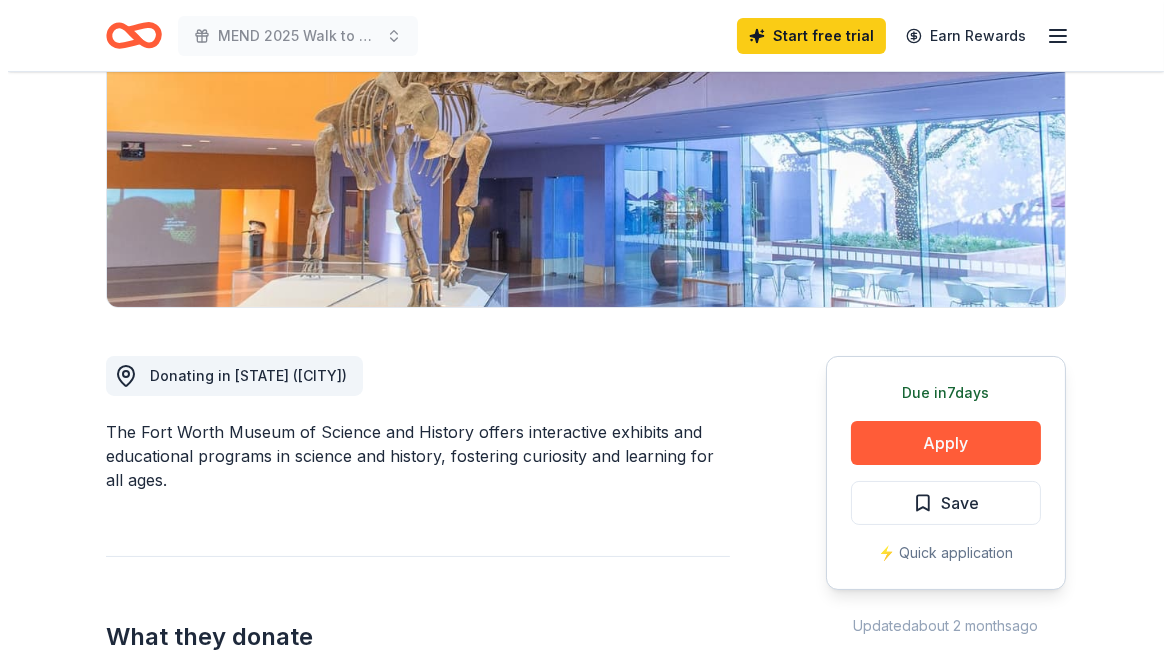 scroll, scrollTop: 400, scrollLeft: 0, axis: vertical 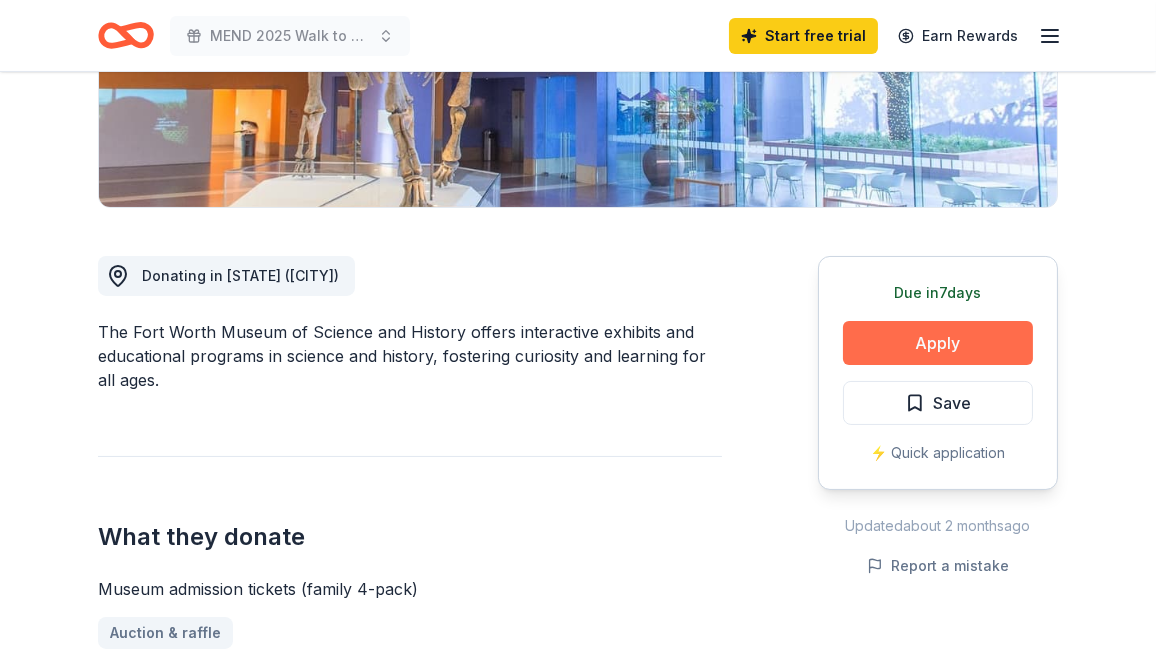 click on "Apply" at bounding box center (938, 343) 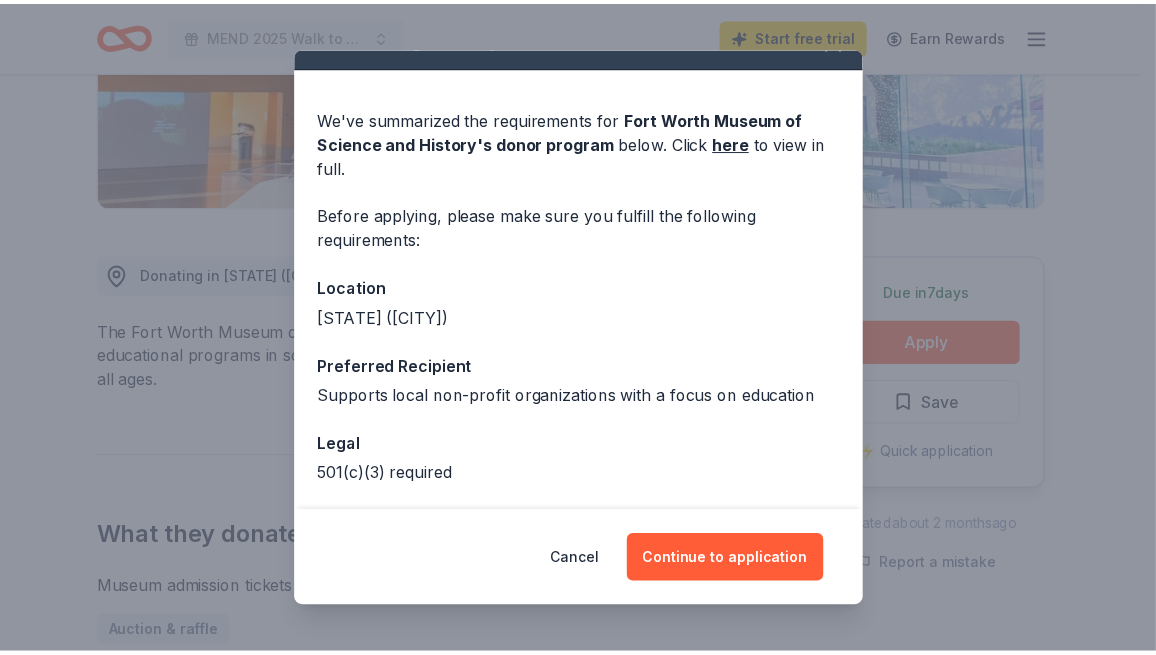 scroll, scrollTop: 0, scrollLeft: 0, axis: both 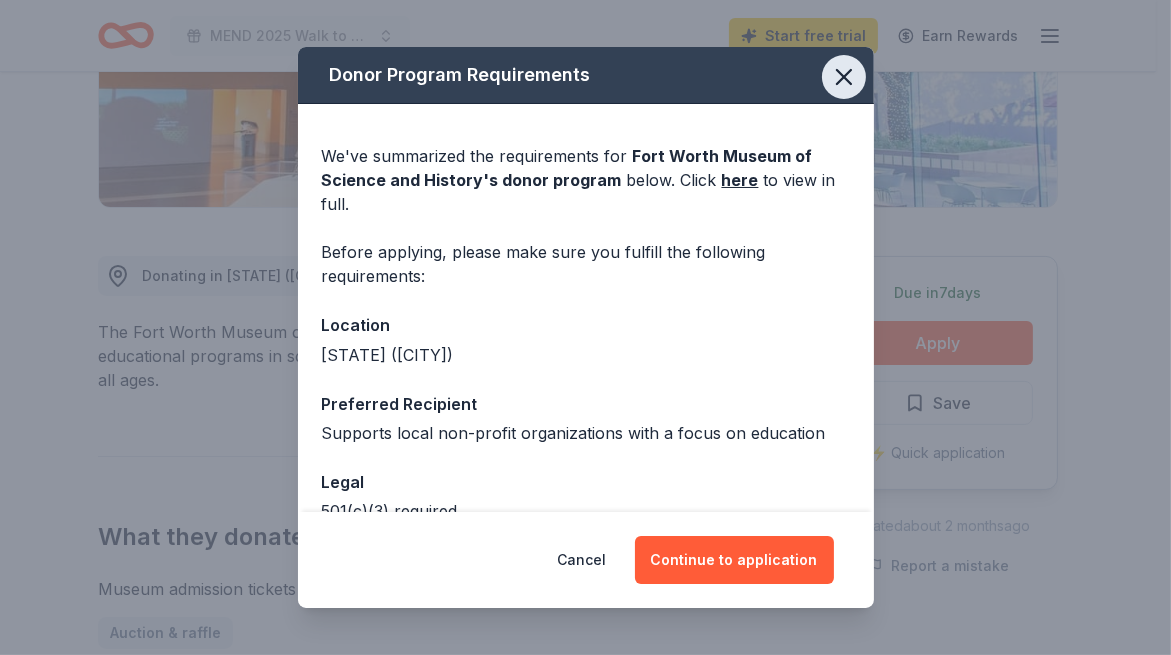 click 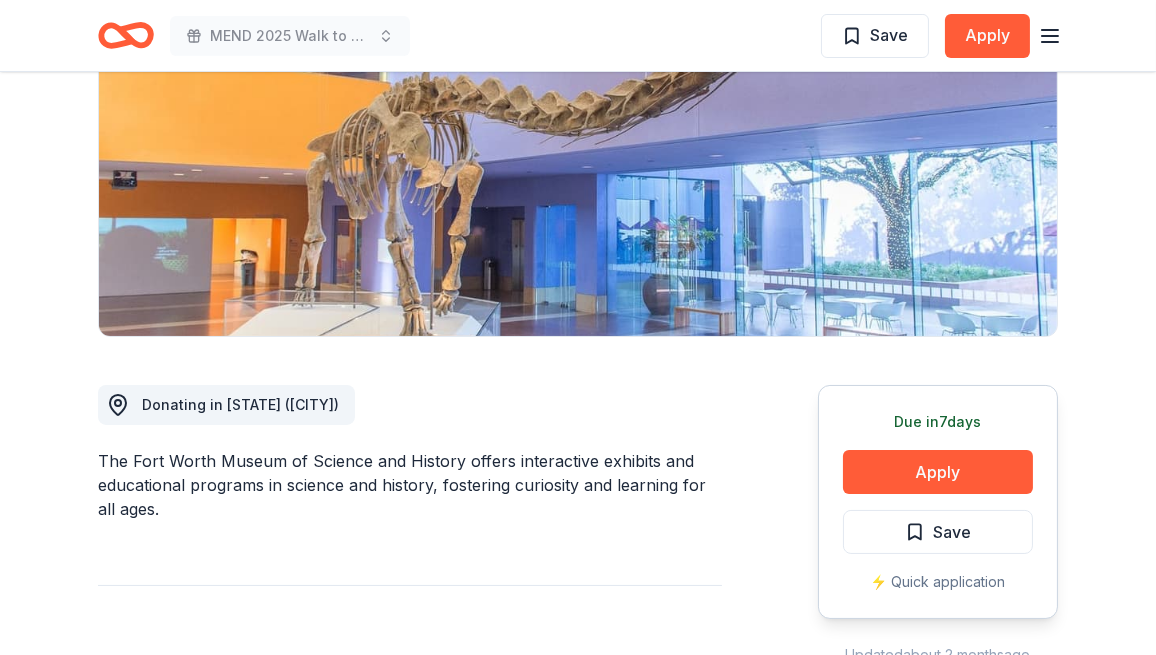 scroll, scrollTop: 100, scrollLeft: 0, axis: vertical 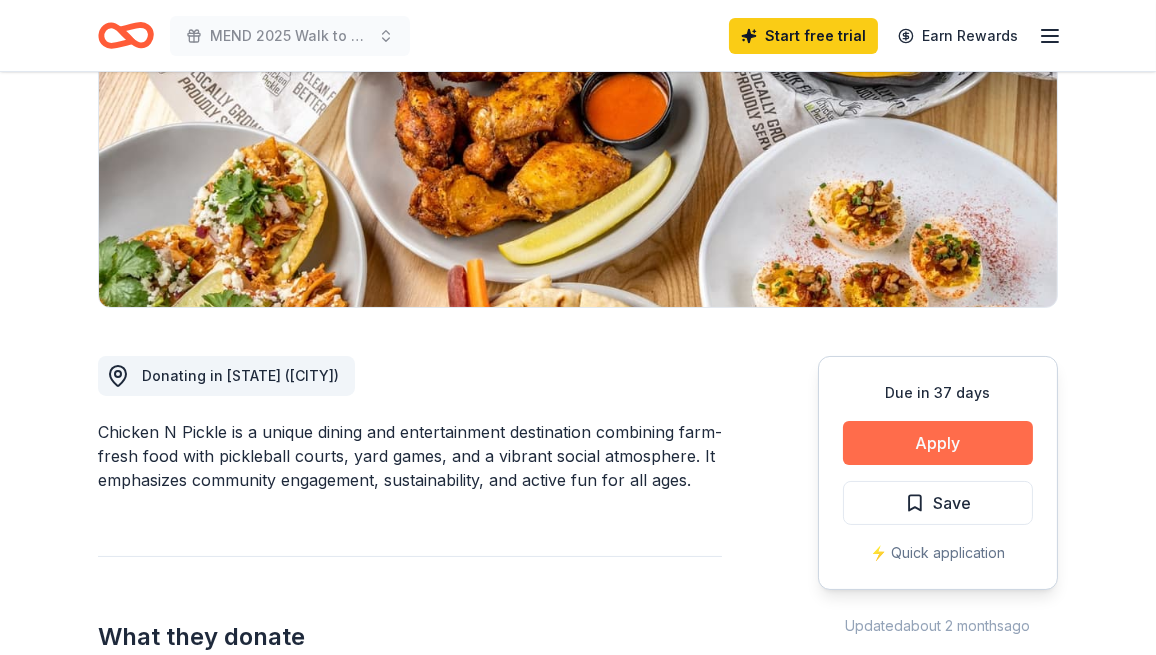 click on "Apply" at bounding box center (938, 443) 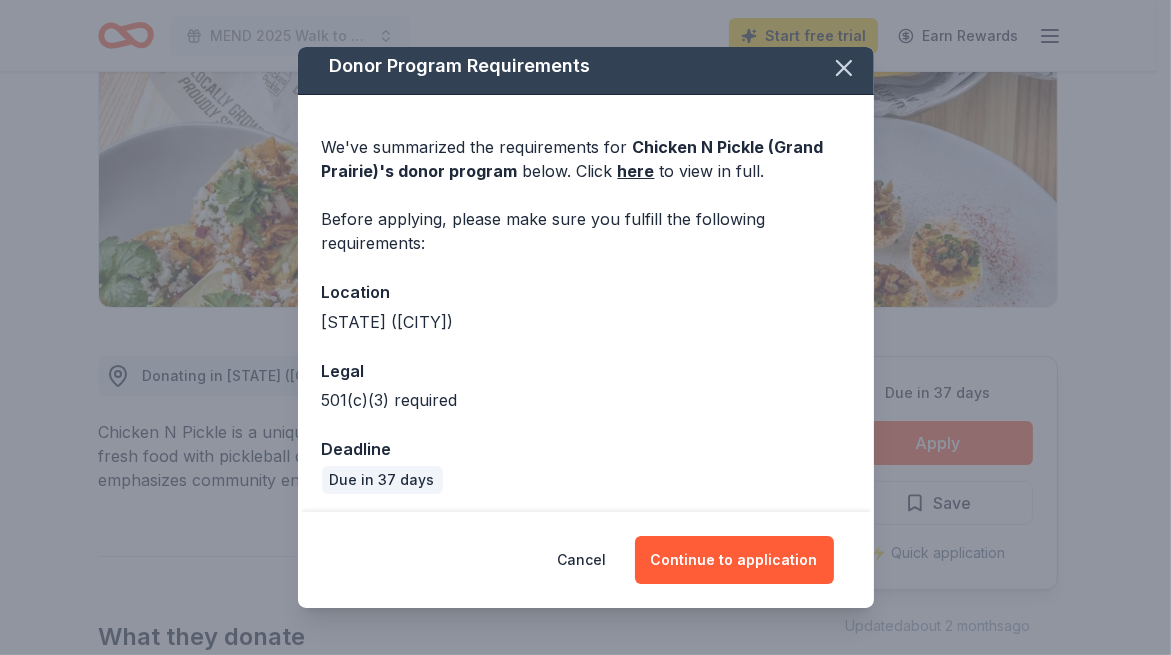scroll, scrollTop: 15, scrollLeft: 0, axis: vertical 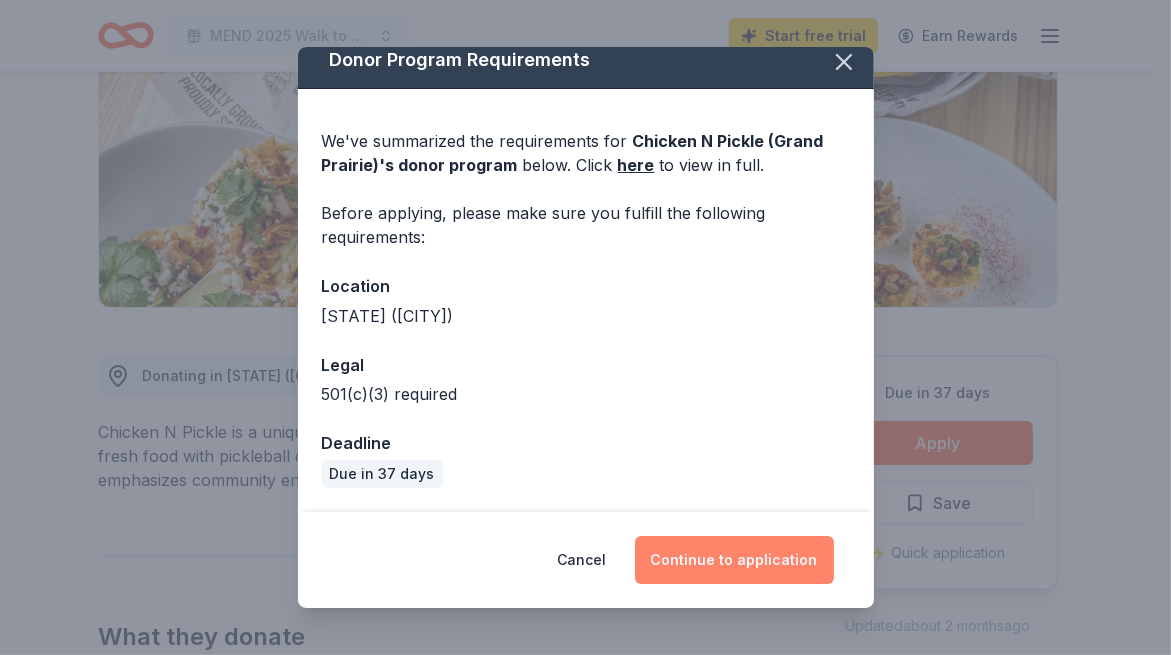 drag, startPoint x: 740, startPoint y: 556, endPoint x: 740, endPoint y: 543, distance: 13 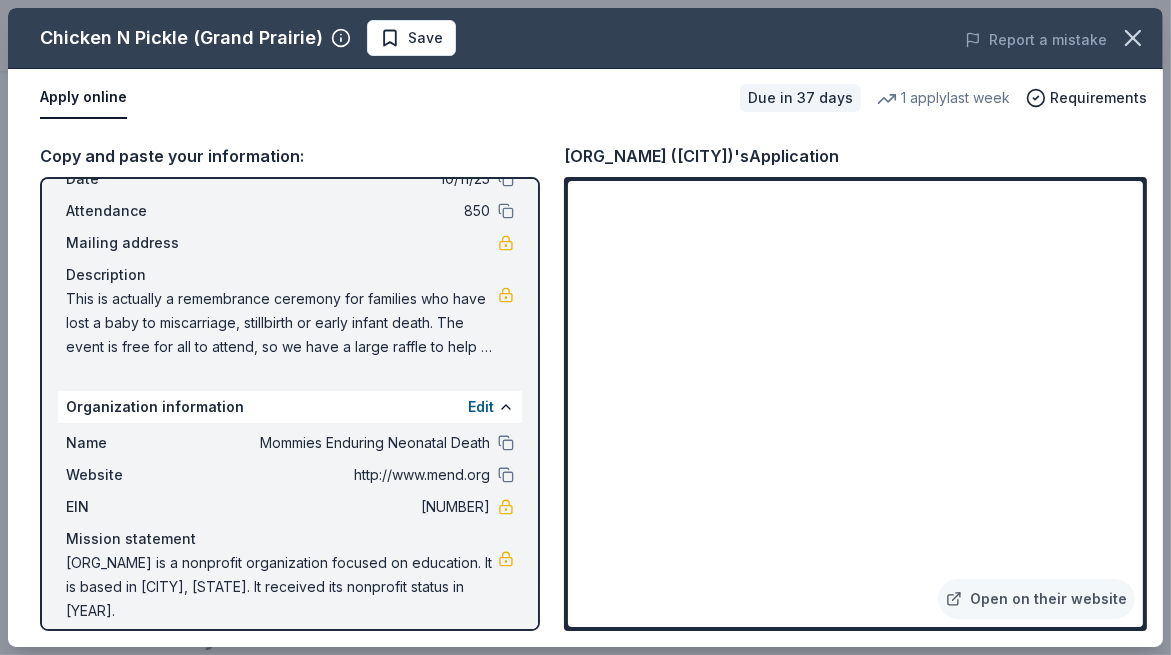 scroll, scrollTop: 116, scrollLeft: 0, axis: vertical 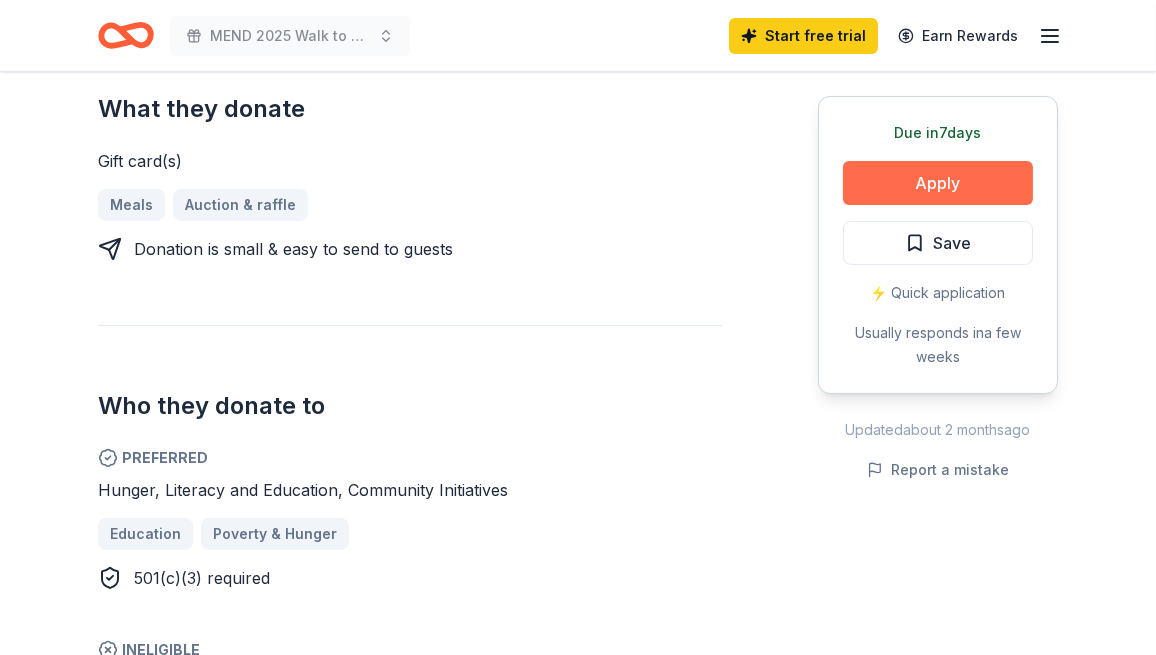click on "Apply" at bounding box center [938, 183] 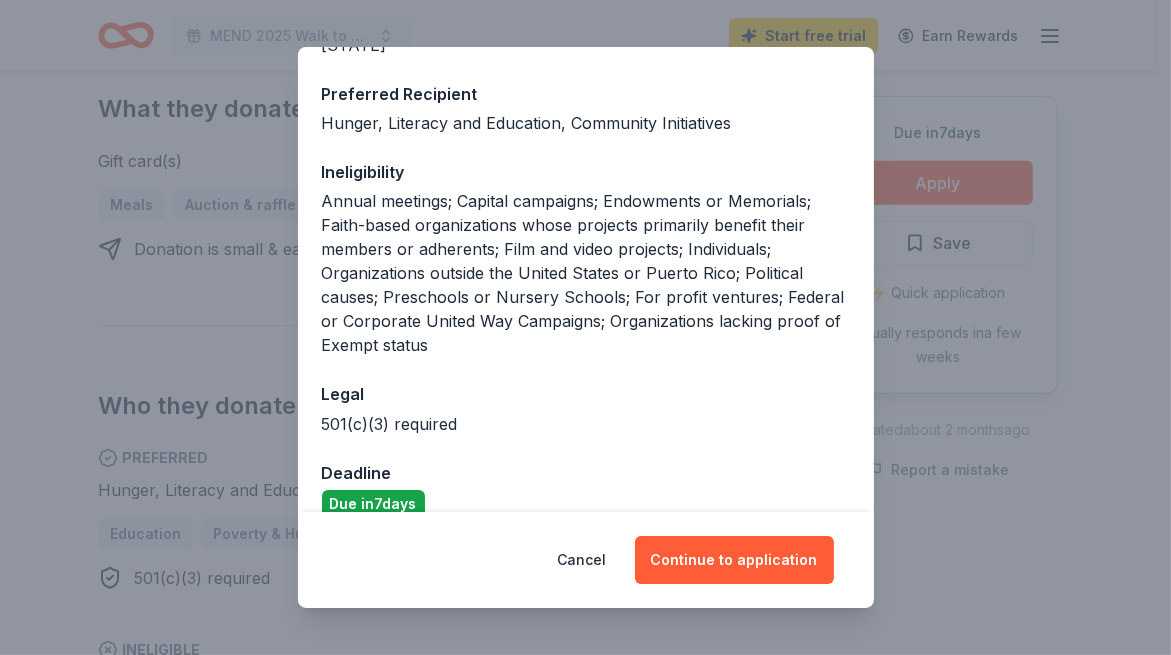 scroll, scrollTop: 315, scrollLeft: 0, axis: vertical 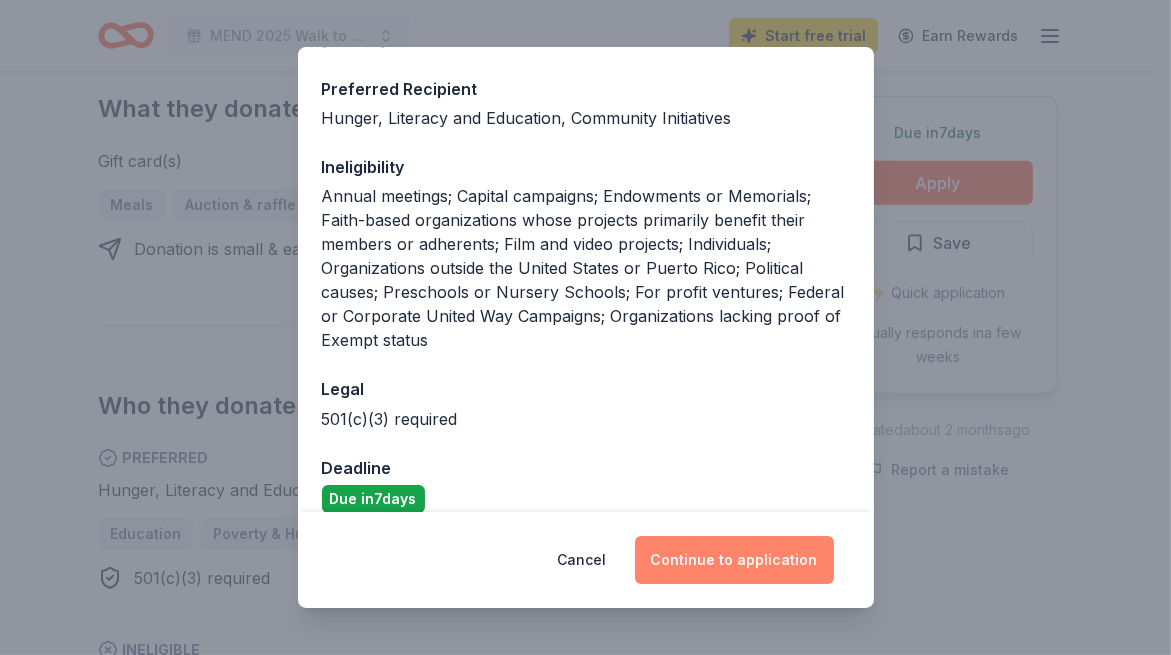 drag, startPoint x: 699, startPoint y: 560, endPoint x: 694, endPoint y: 536, distance: 24.5153 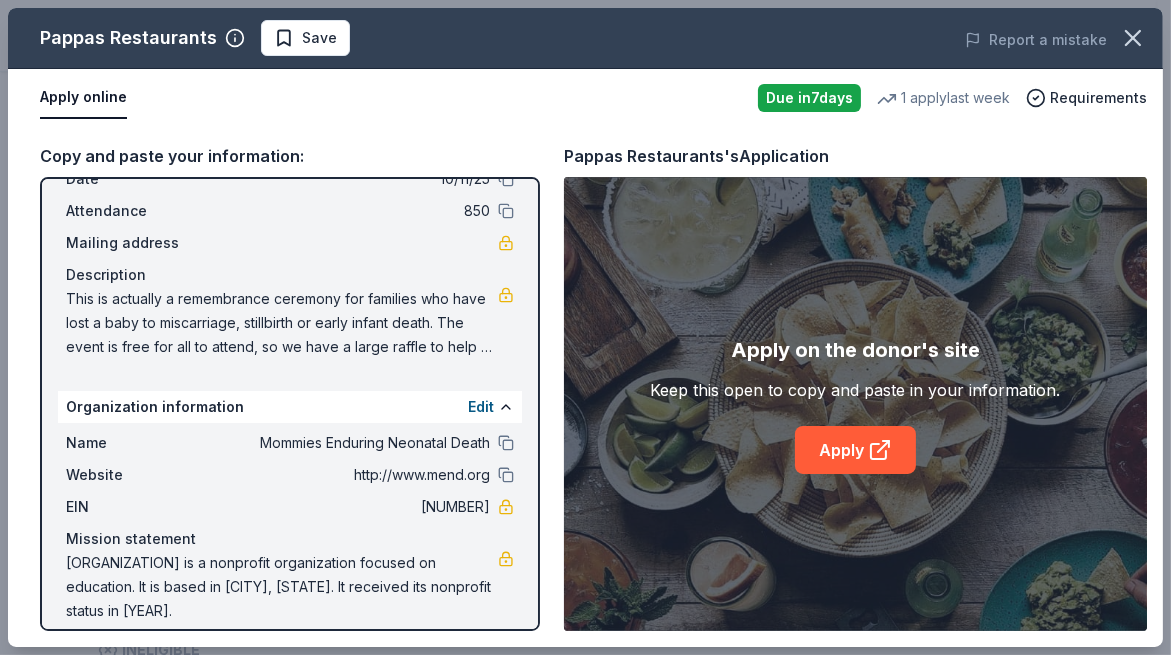 scroll, scrollTop: 116, scrollLeft: 0, axis: vertical 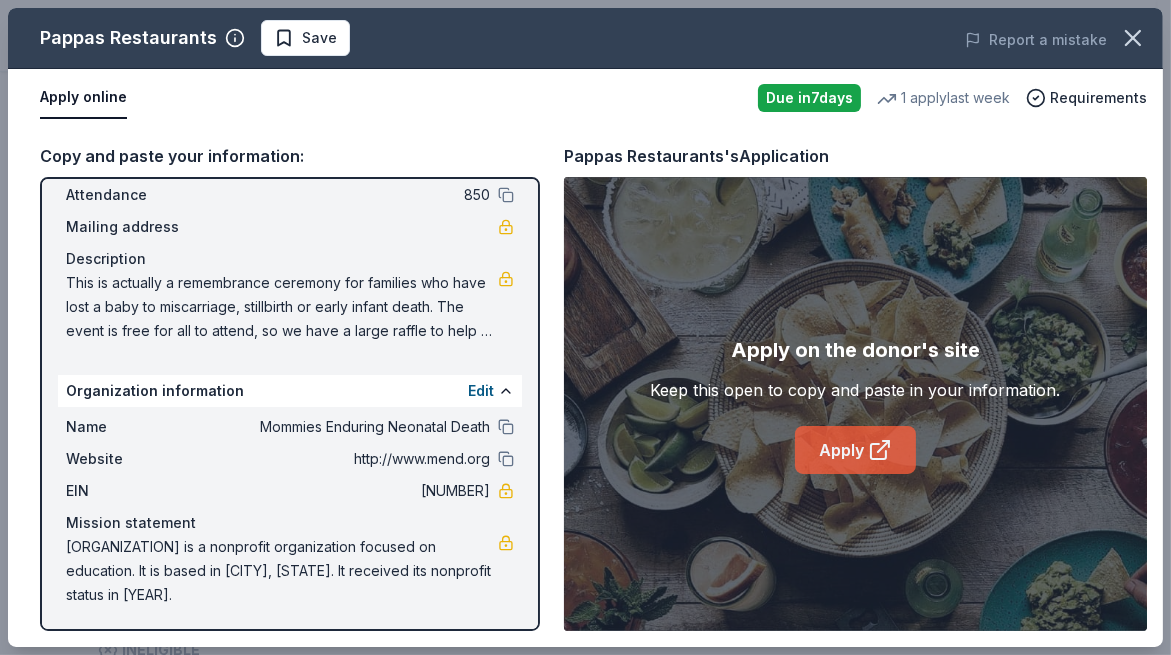 click on "Apply" at bounding box center [855, 450] 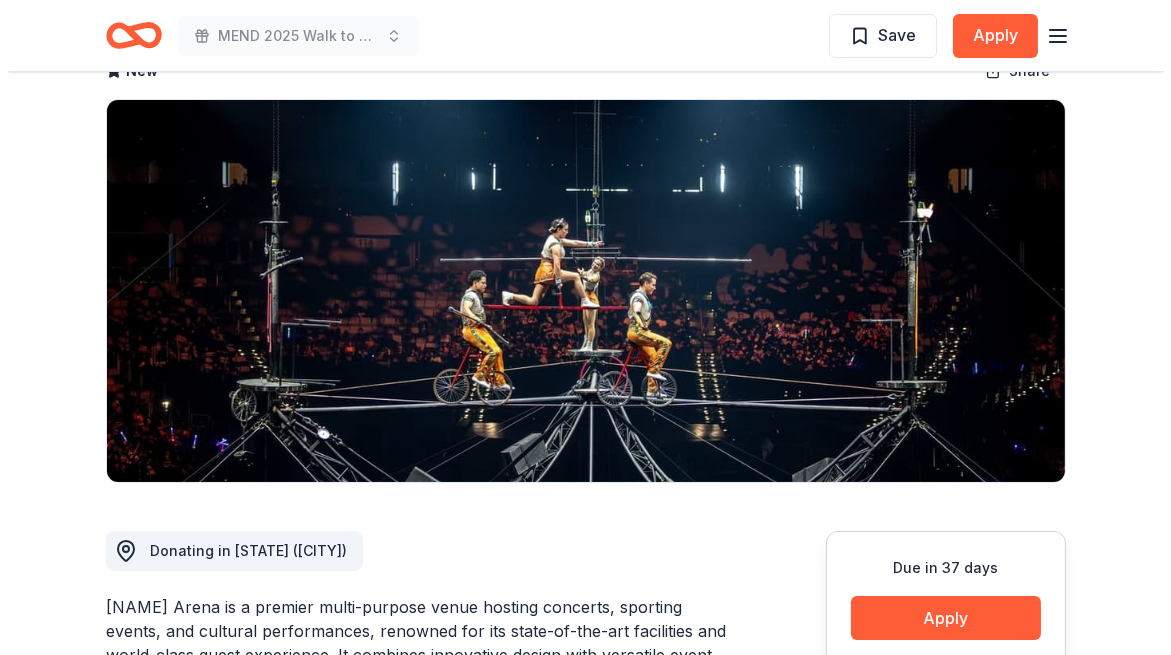 scroll, scrollTop: 300, scrollLeft: 0, axis: vertical 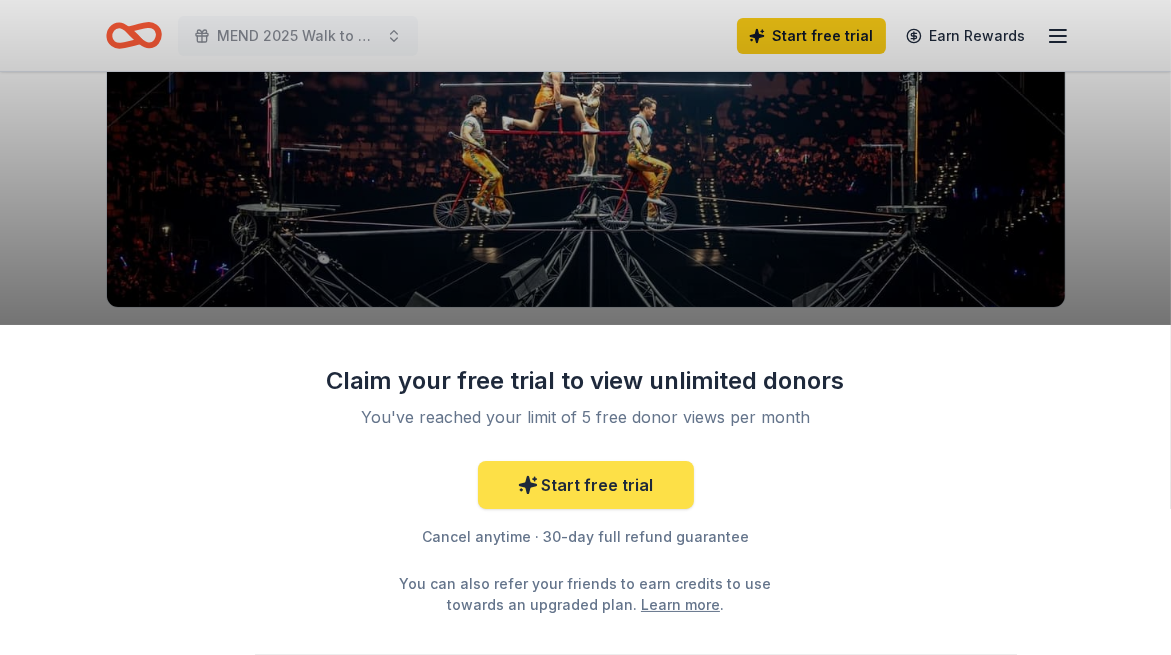 click on "Start free  trial" at bounding box center [586, 485] 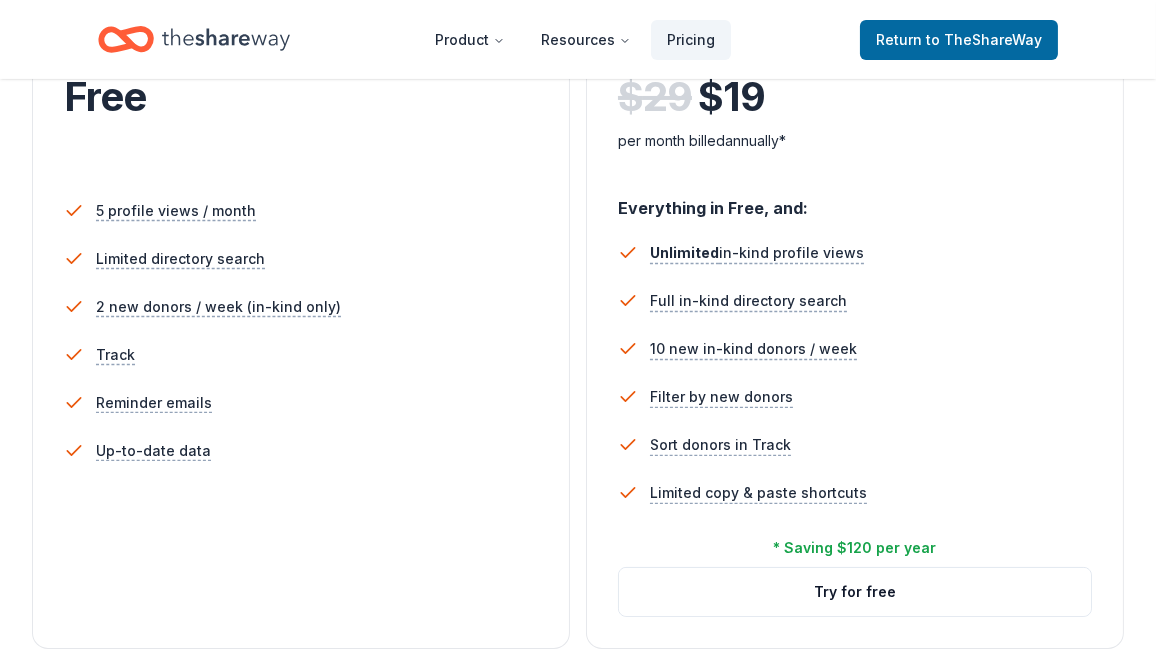 scroll, scrollTop: 600, scrollLeft: 0, axis: vertical 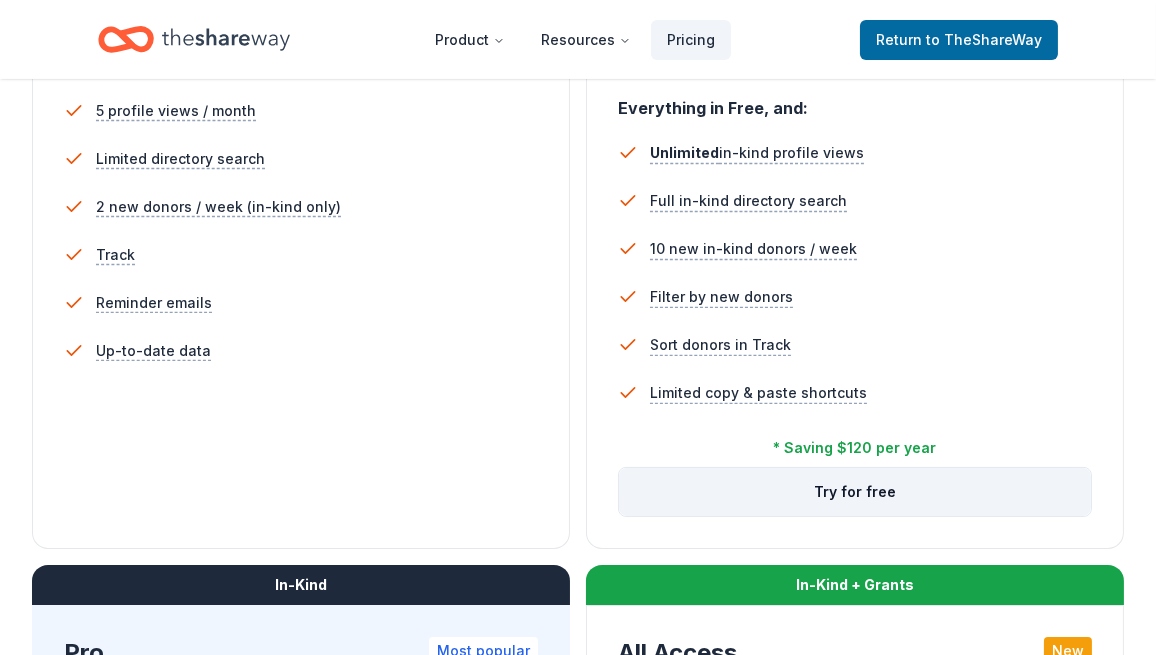click on "Try for free" at bounding box center [855, 492] 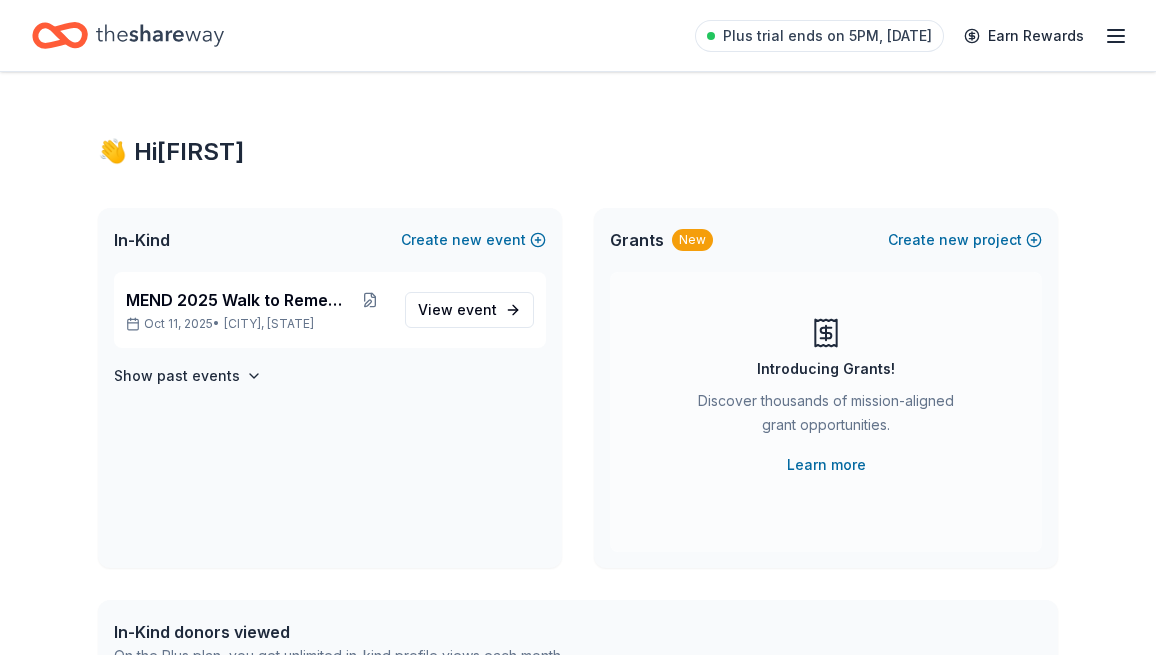 scroll, scrollTop: 0, scrollLeft: 0, axis: both 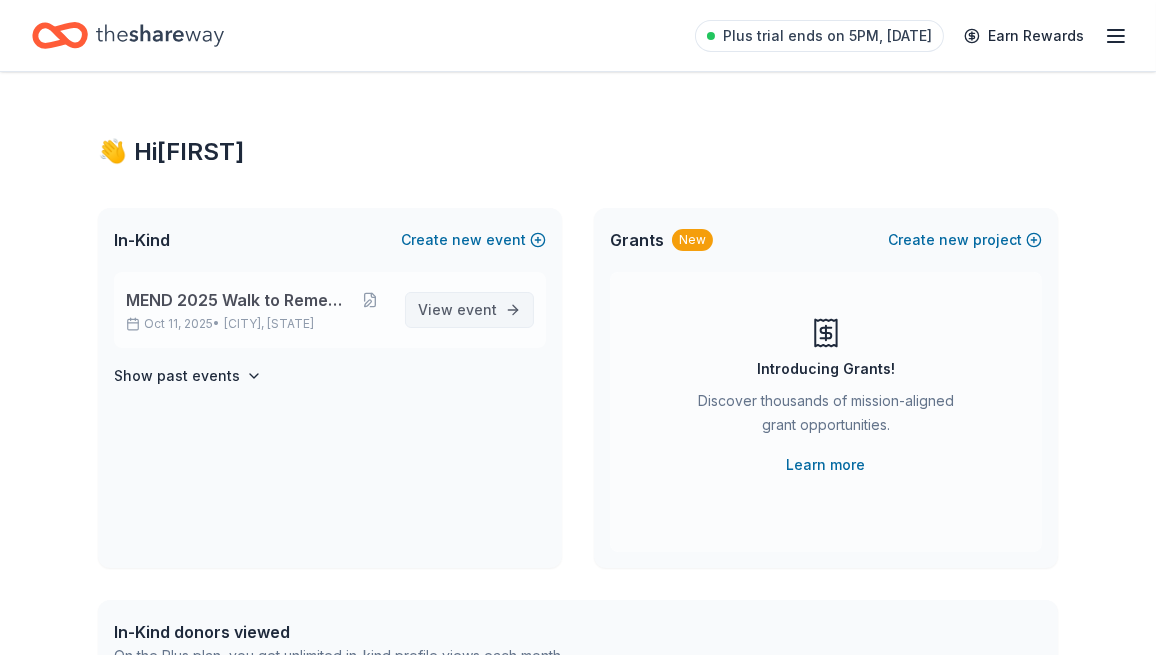 click on "View   event" at bounding box center [457, 310] 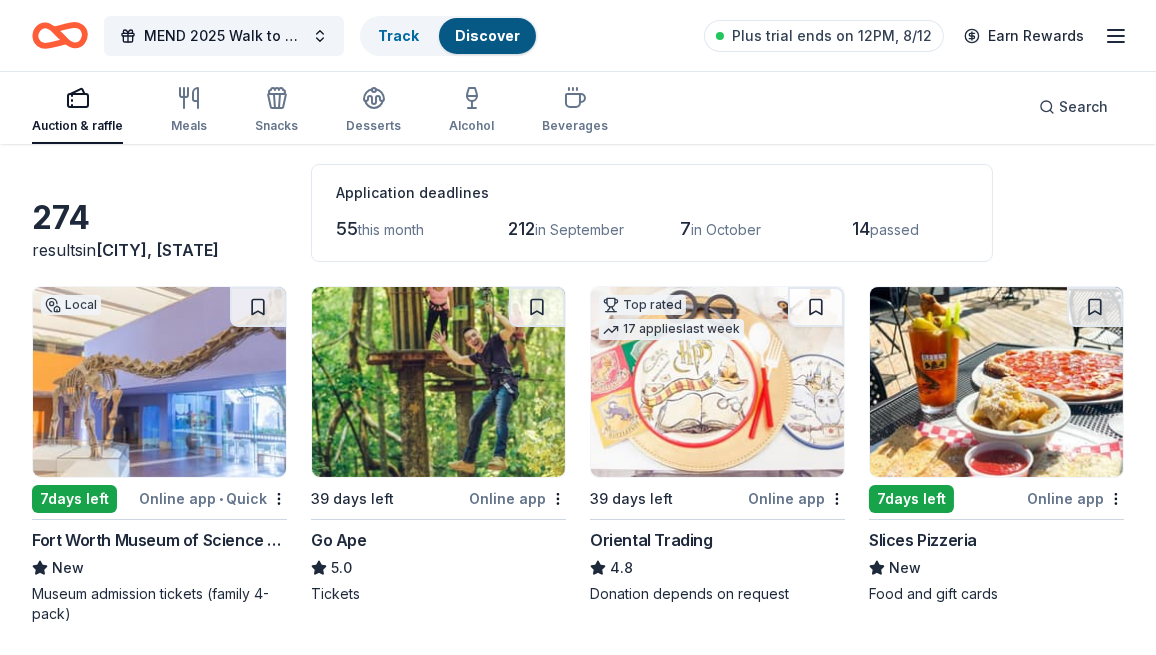 scroll, scrollTop: 100, scrollLeft: 0, axis: vertical 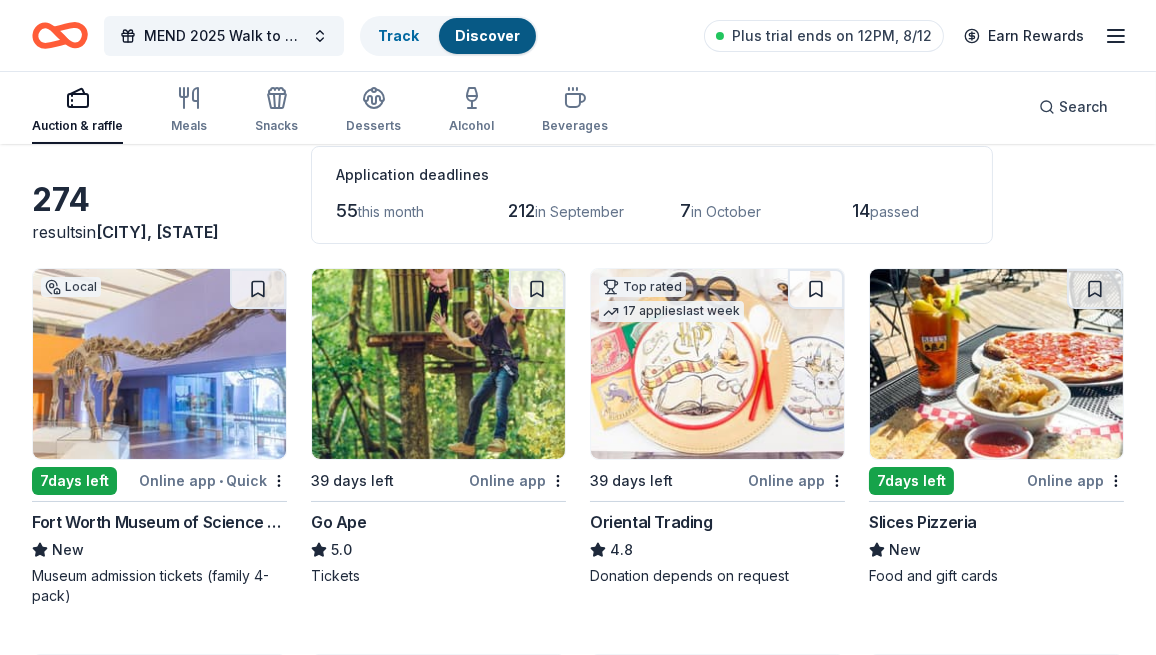 click on "Online app" at bounding box center [796, 480] 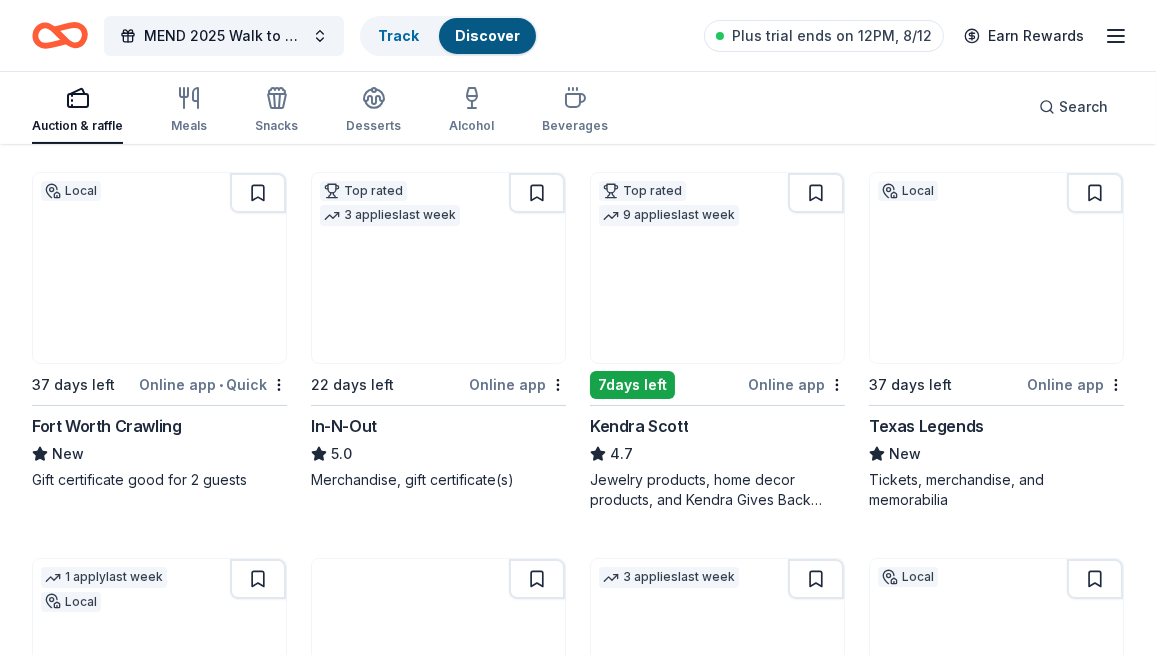 scroll, scrollTop: 600, scrollLeft: 0, axis: vertical 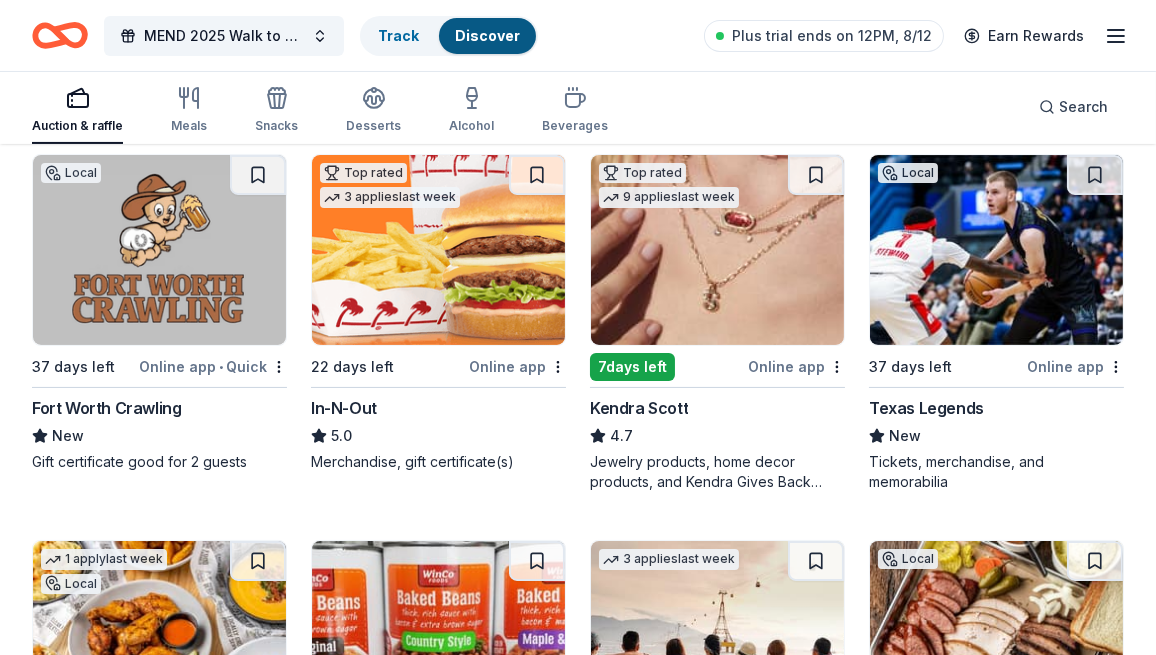 click on "Online app" at bounding box center [517, 366] 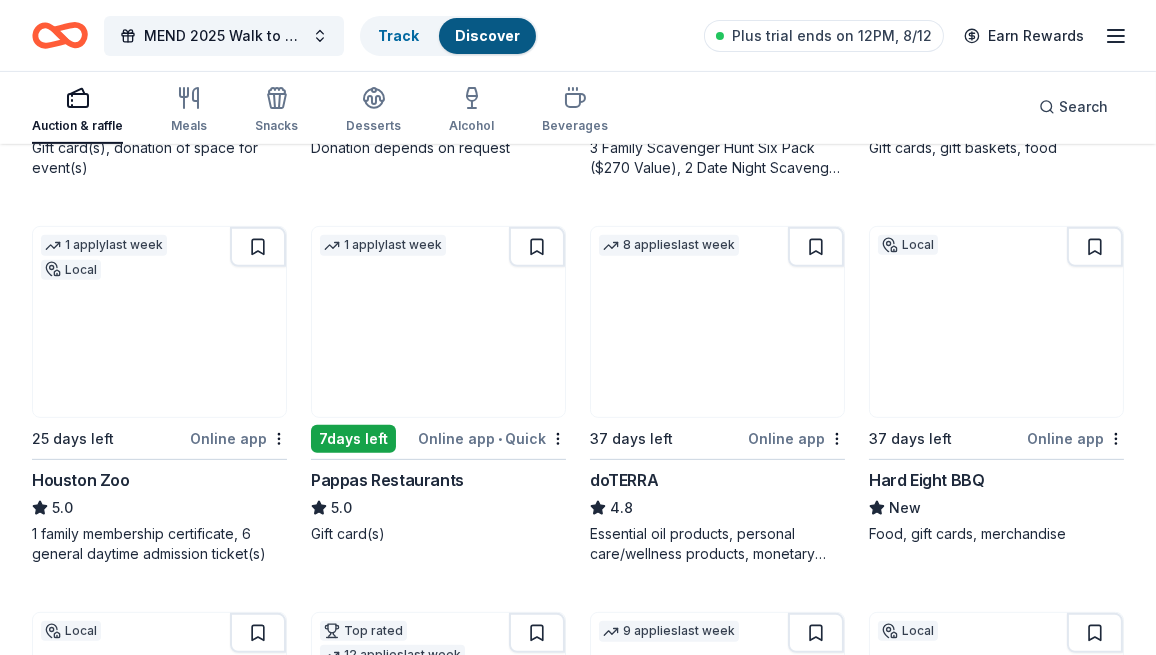 scroll, scrollTop: 1400, scrollLeft: 0, axis: vertical 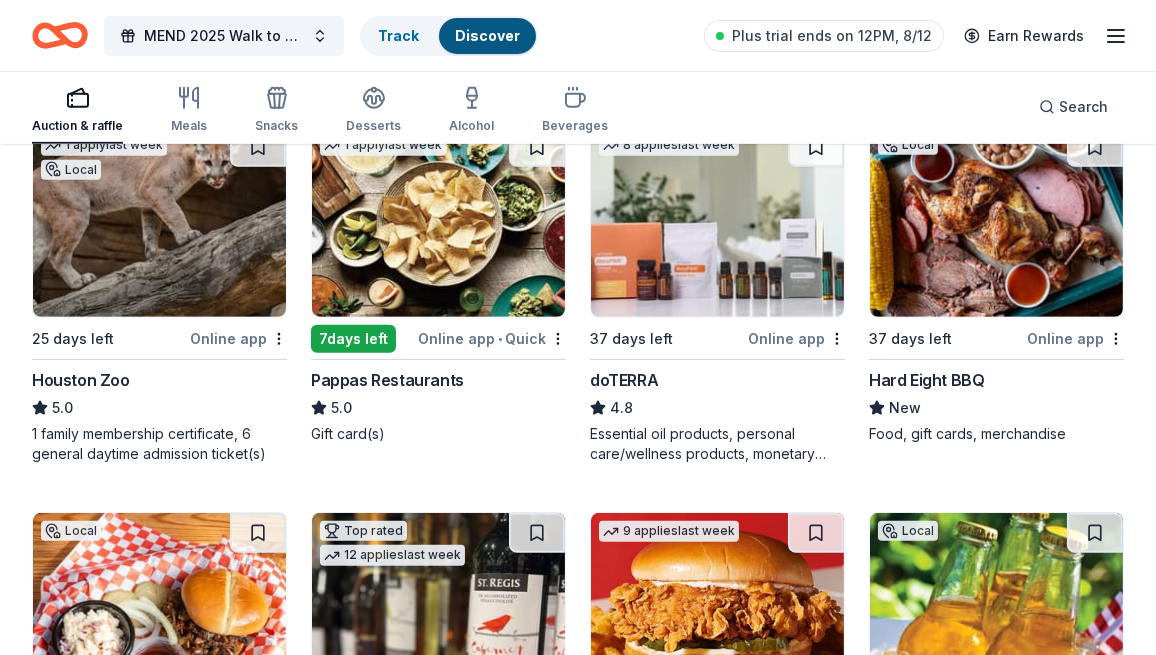 click on "Online app" at bounding box center [1075, 338] 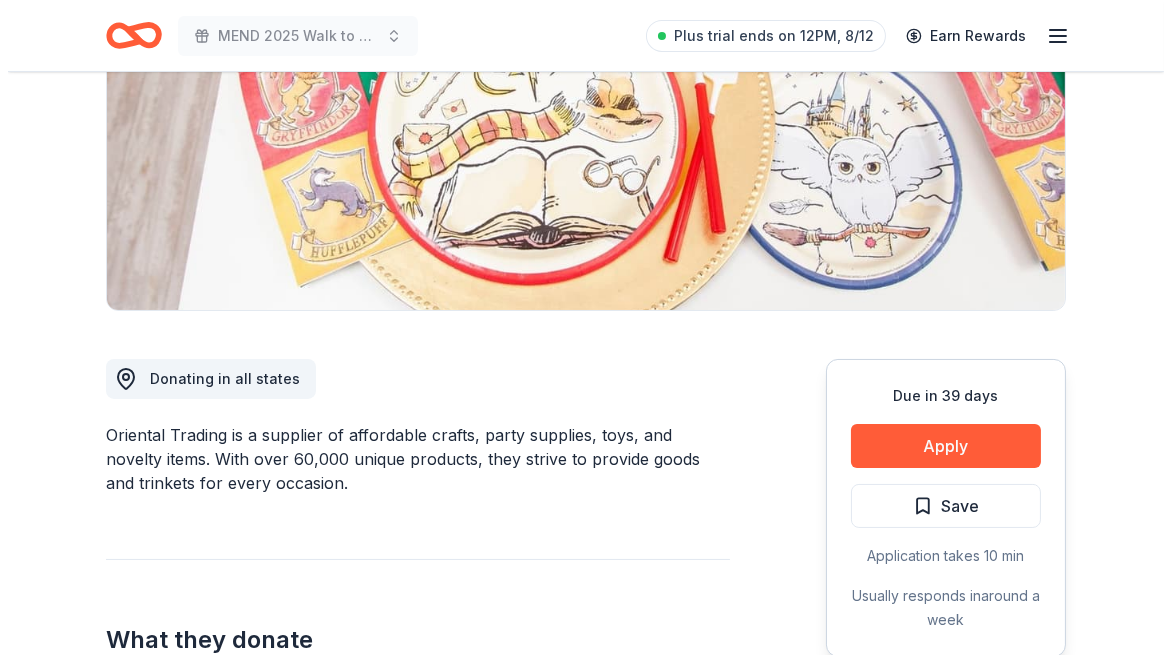 scroll, scrollTop: 300, scrollLeft: 0, axis: vertical 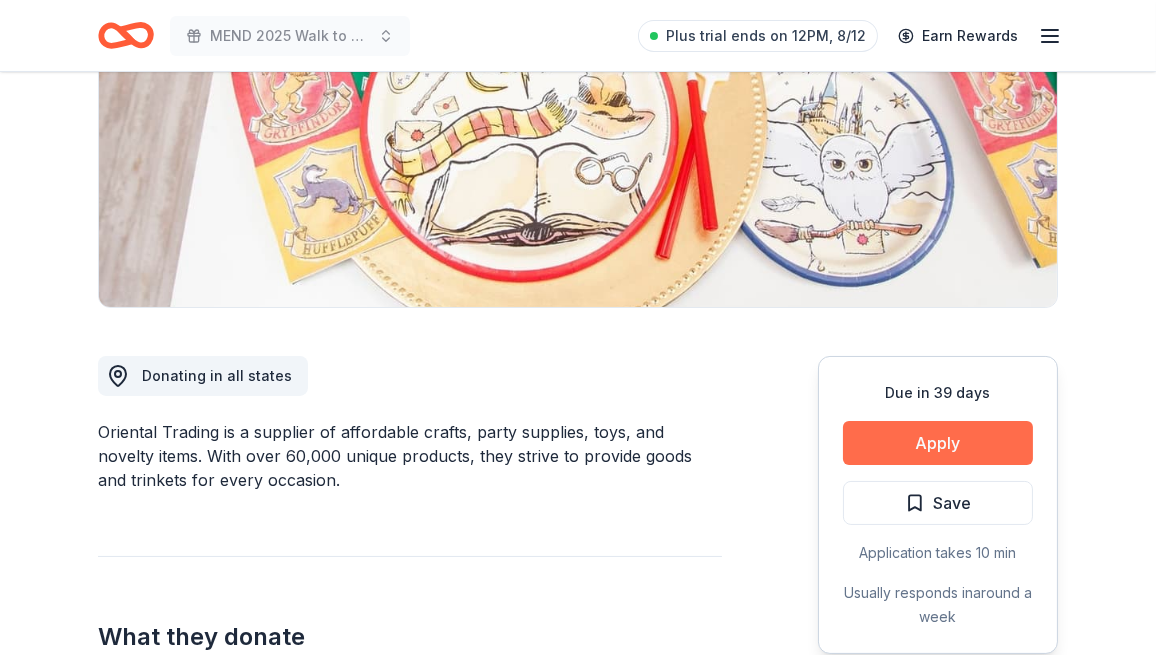 click on "Apply" at bounding box center [938, 443] 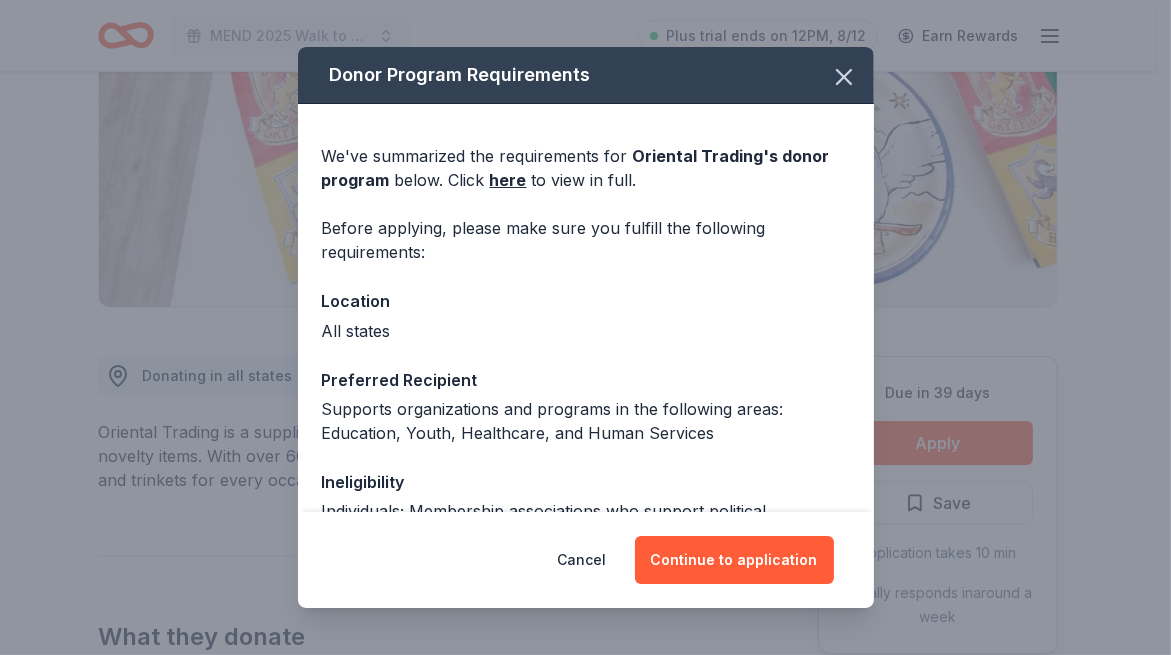 scroll, scrollTop: 100, scrollLeft: 0, axis: vertical 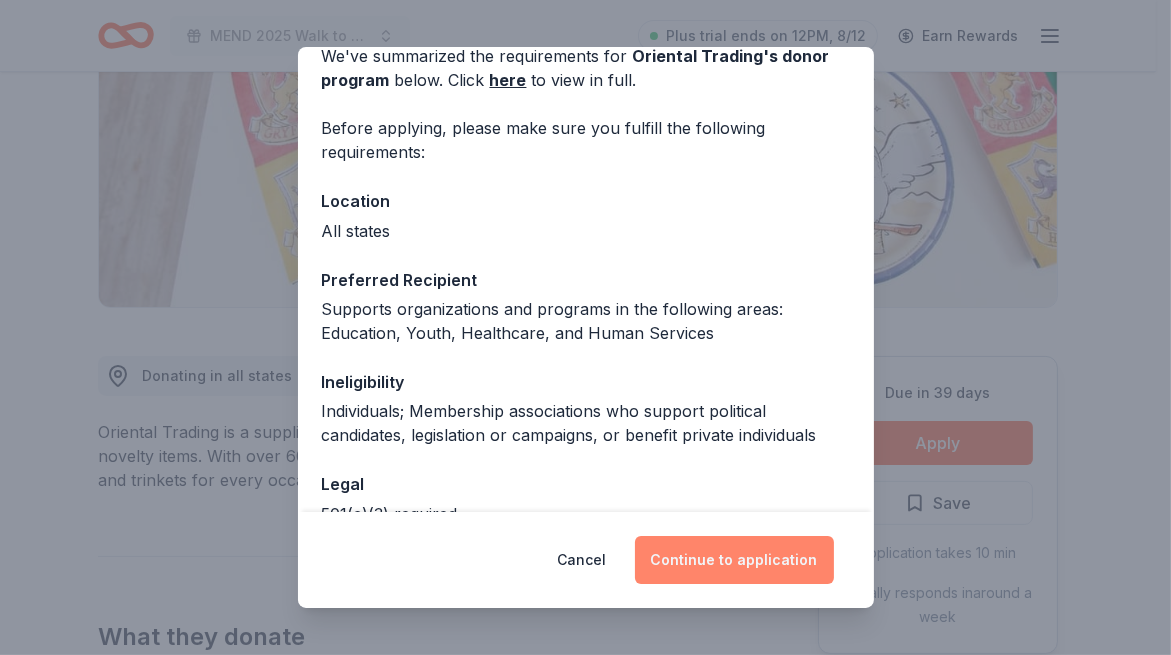 click on "Continue to application" at bounding box center (734, 560) 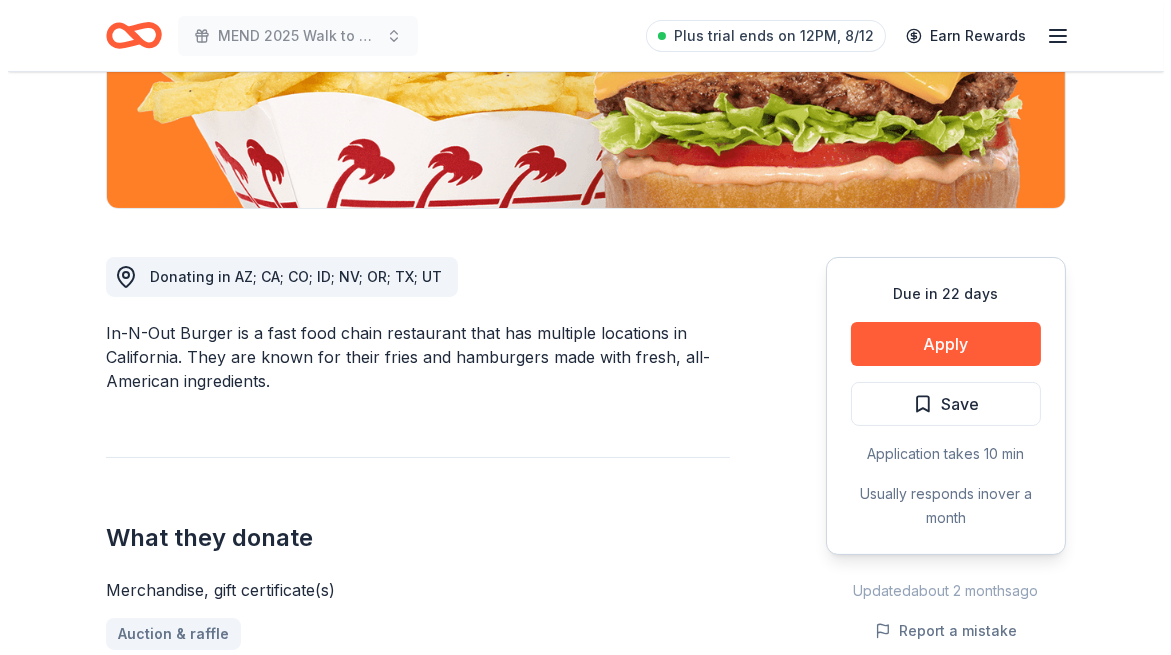 scroll, scrollTop: 400, scrollLeft: 0, axis: vertical 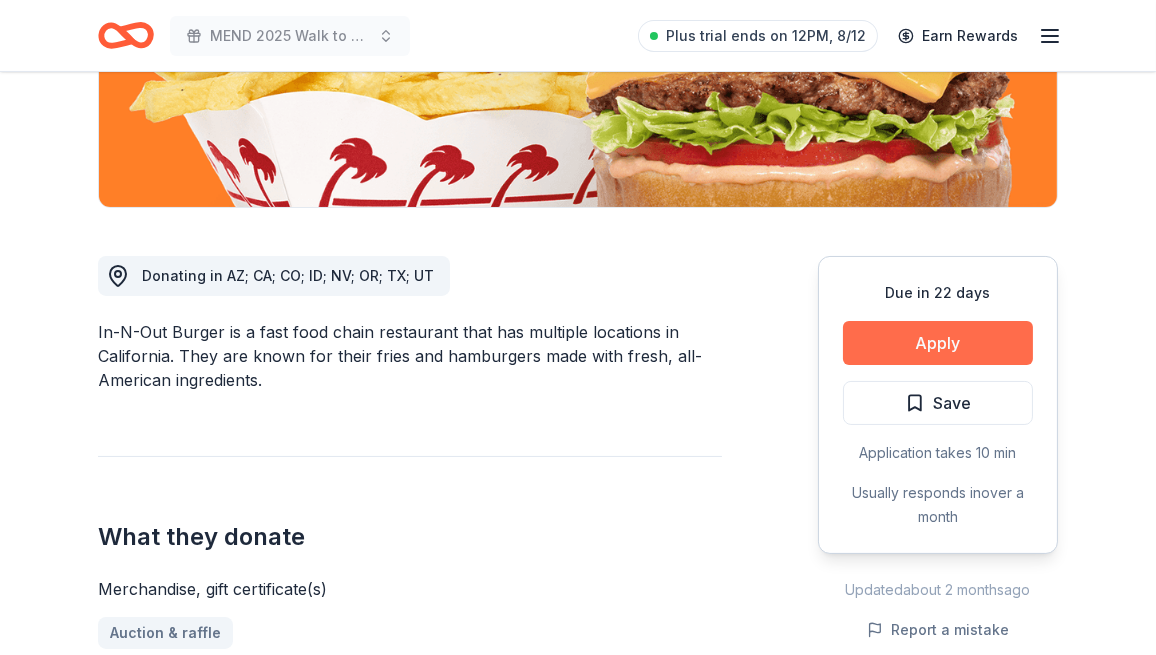 click on "Apply" at bounding box center [938, 343] 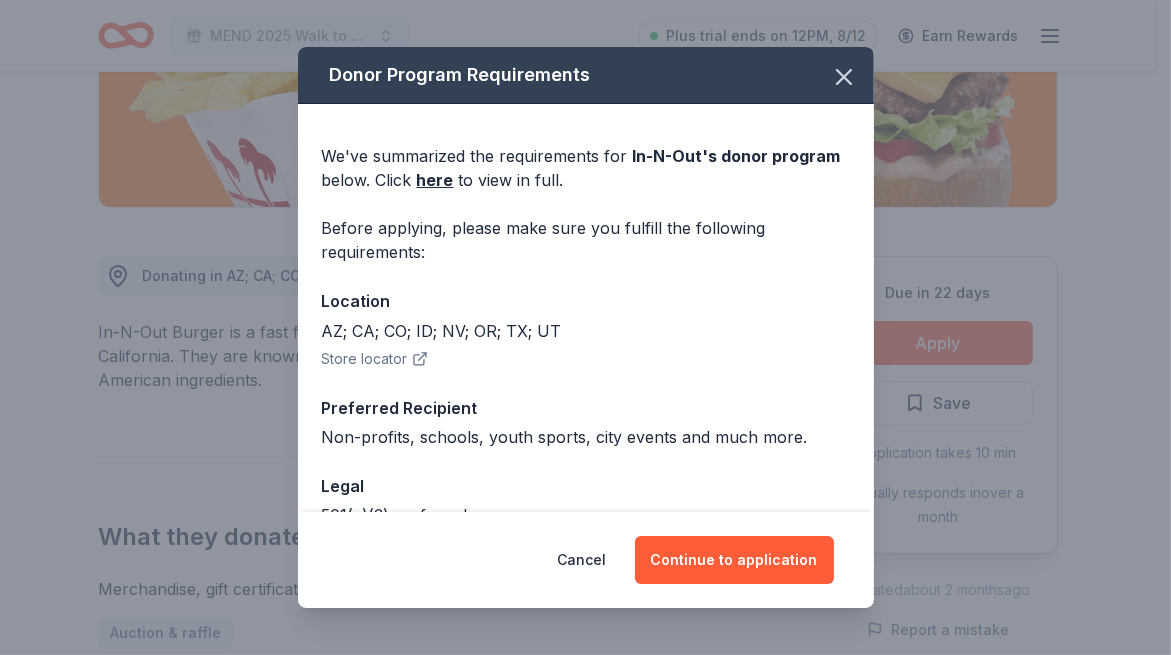 scroll, scrollTop: 100, scrollLeft: 0, axis: vertical 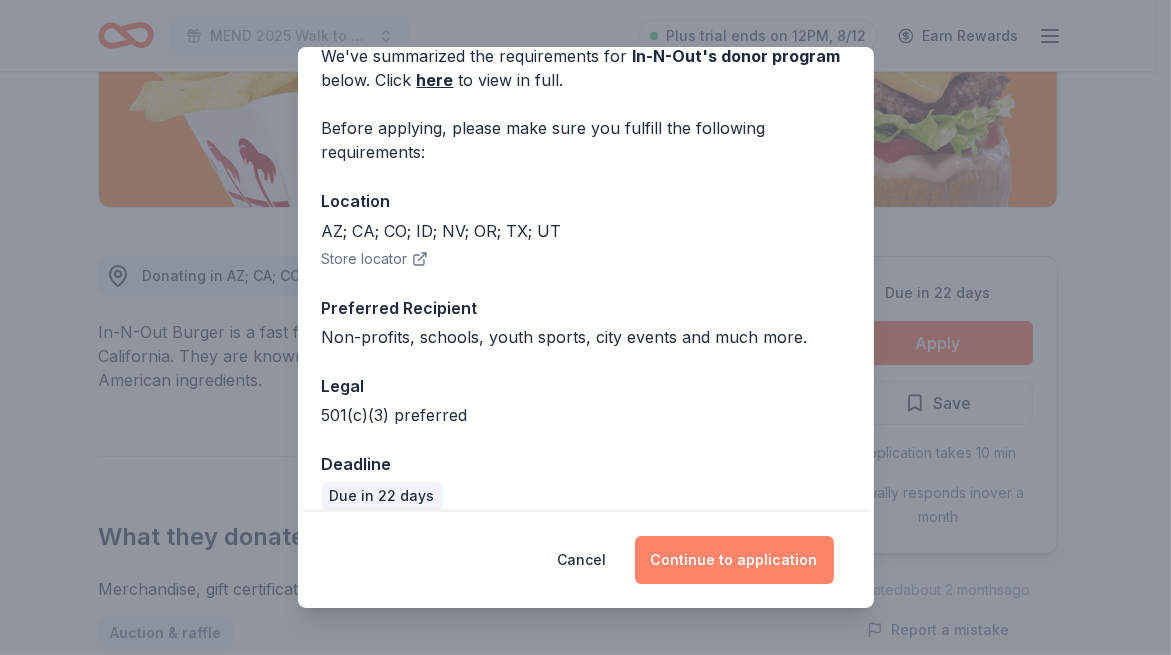click on "Continue to application" at bounding box center (734, 560) 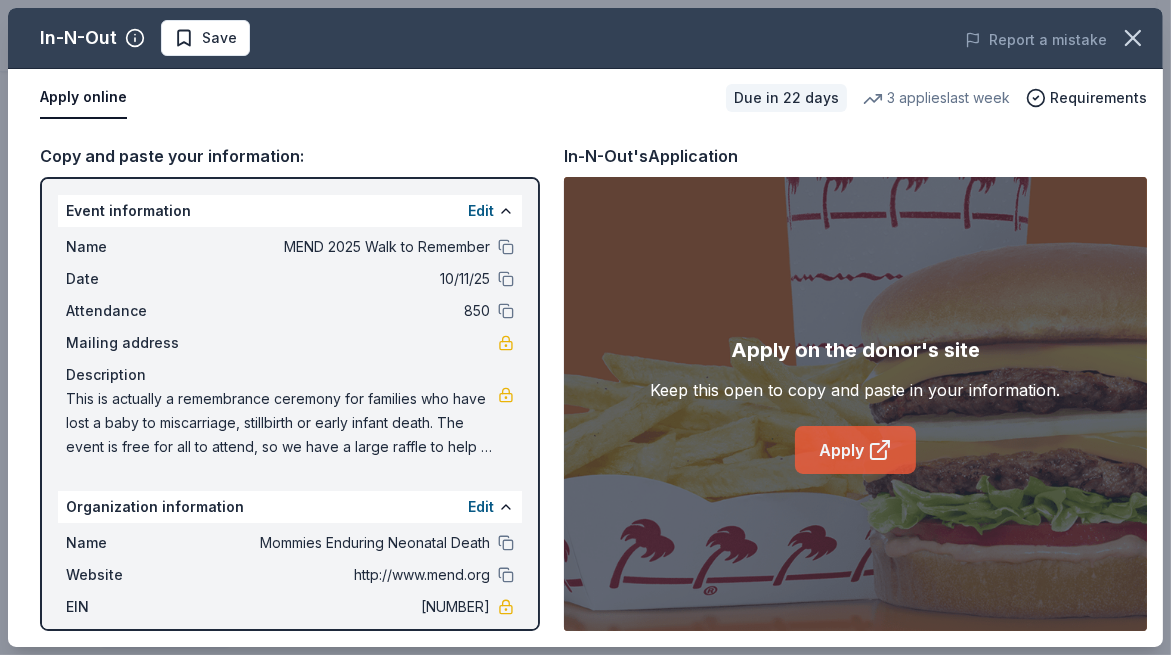 click on "Apply" at bounding box center (855, 450) 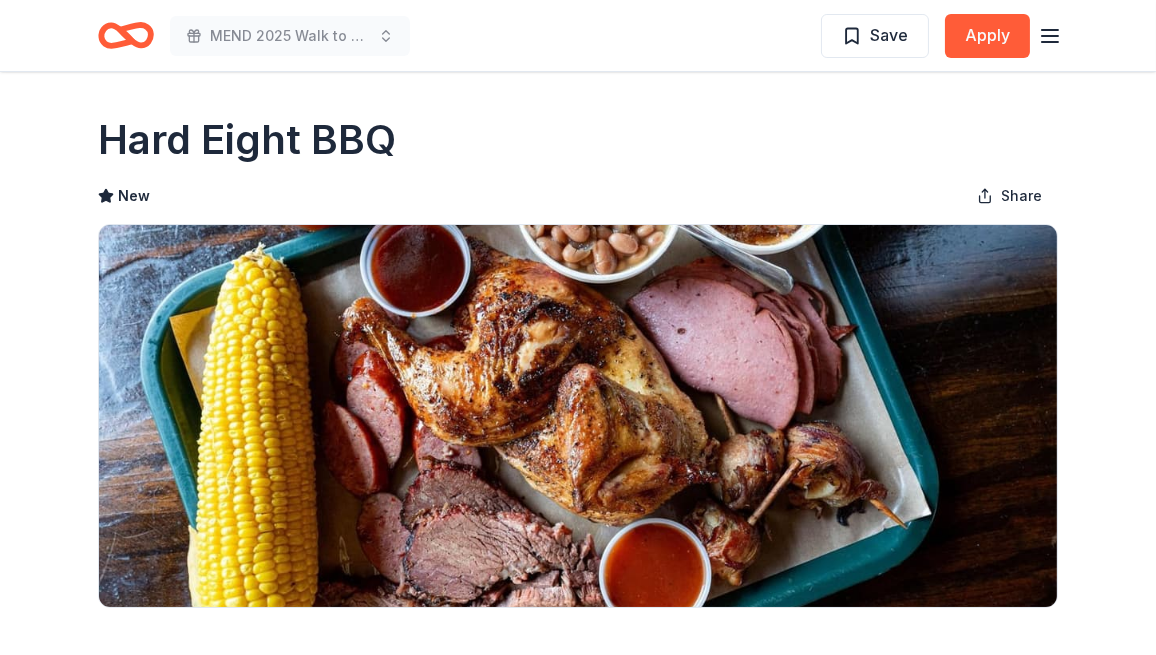 scroll, scrollTop: 300, scrollLeft: 0, axis: vertical 